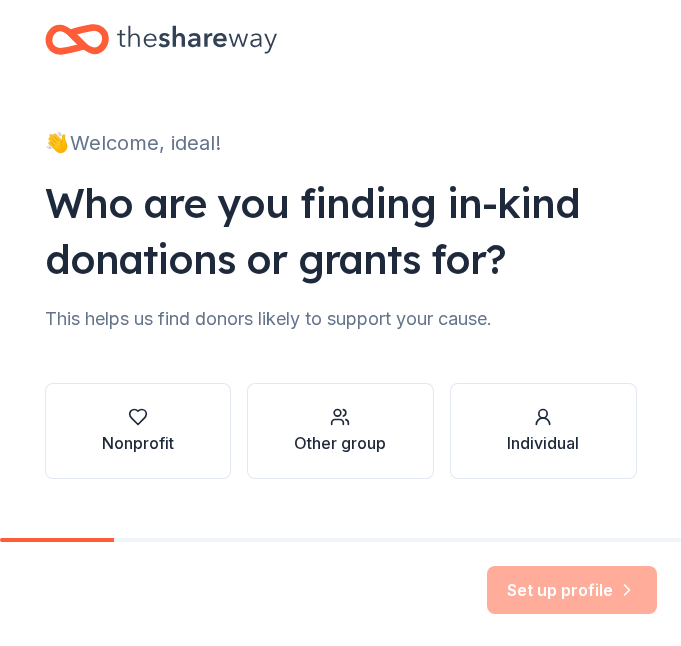 scroll, scrollTop: 0, scrollLeft: 0, axis: both 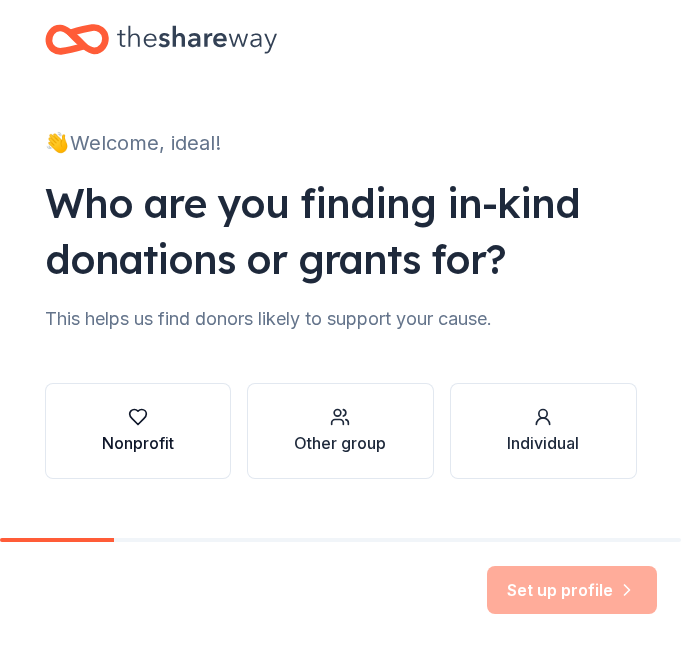 click on "Nonprofit" at bounding box center [138, 443] 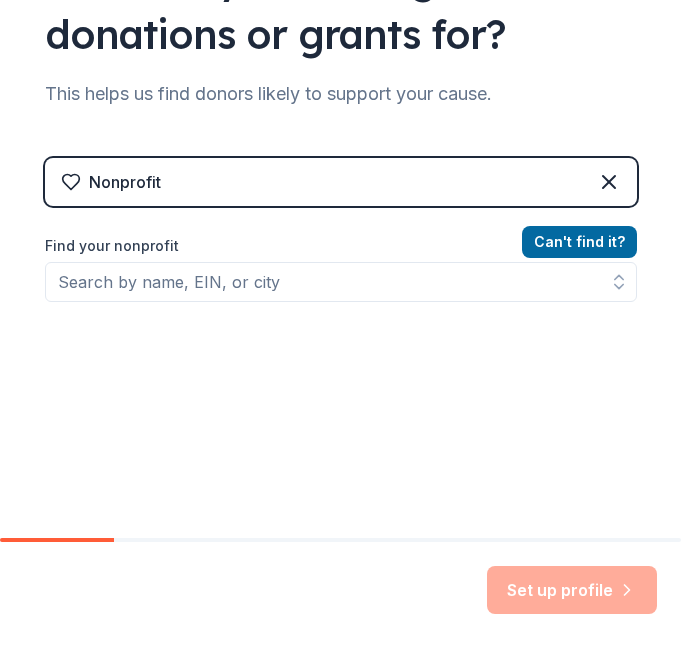 scroll, scrollTop: 228, scrollLeft: 0, axis: vertical 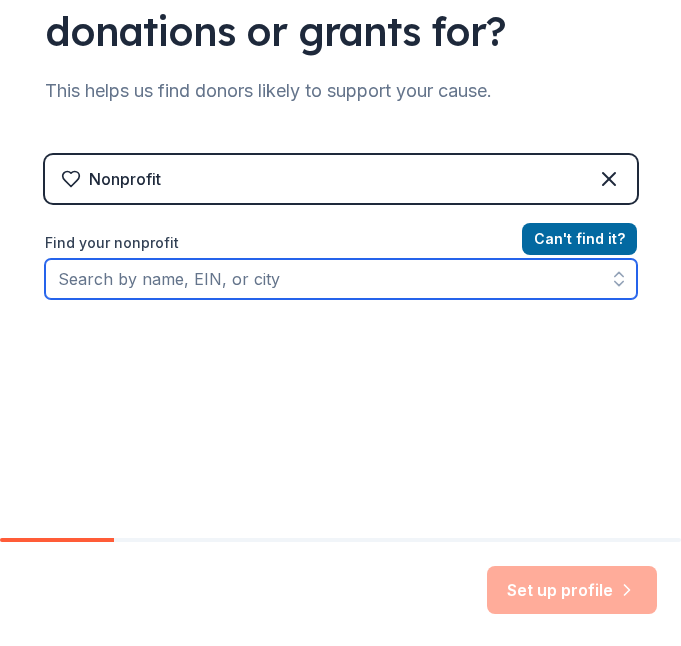 click on "Find your nonprofit" at bounding box center [341, 279] 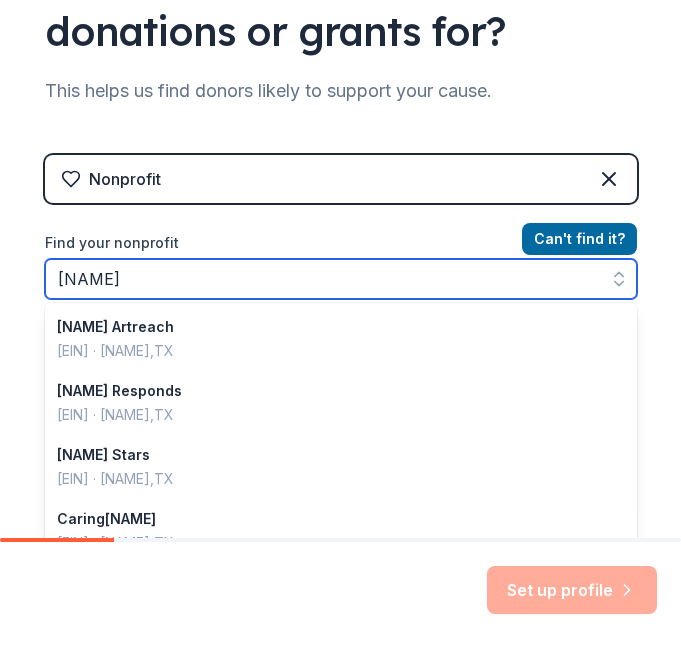 drag, startPoint x: 373, startPoint y: 282, endPoint x: 20, endPoint y: 281, distance: 353.0014 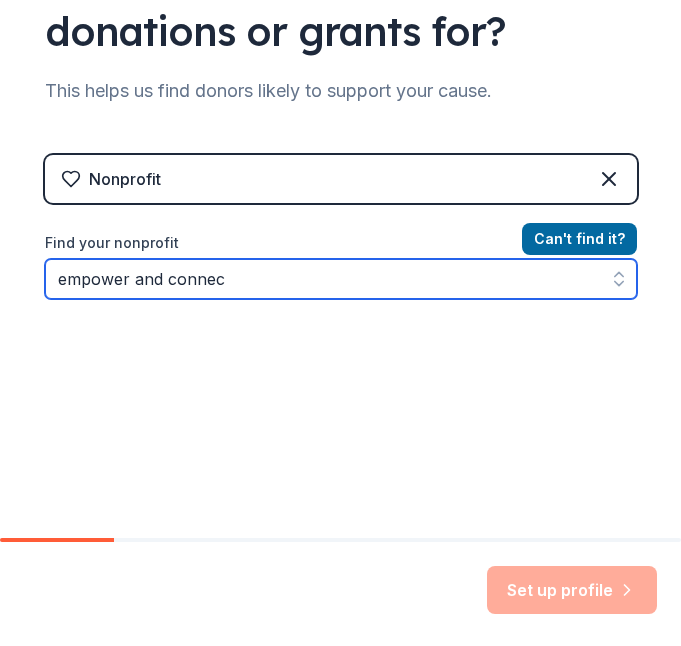 type on "empower and connect" 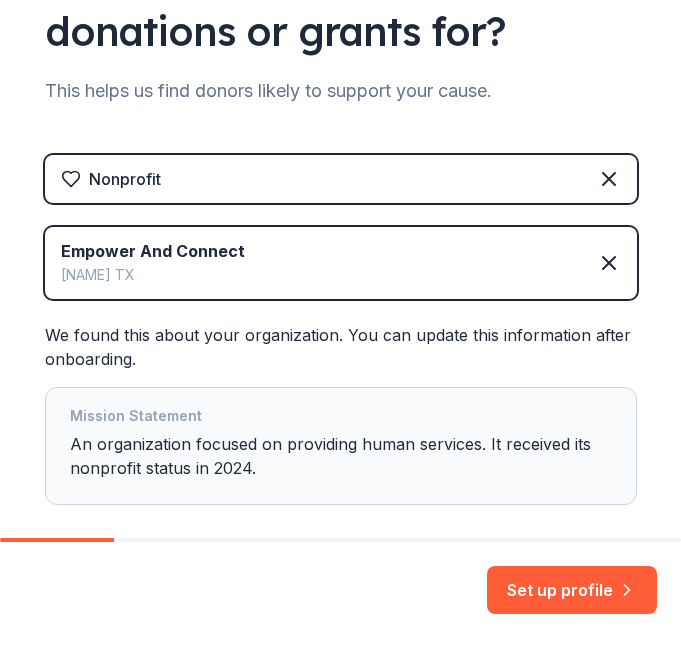 scroll, scrollTop: 331, scrollLeft: 0, axis: vertical 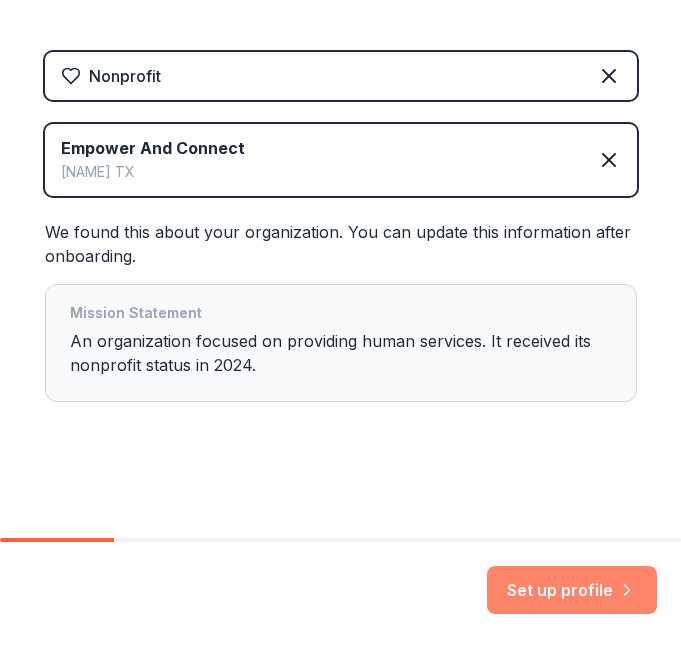 click on "Set up profile" at bounding box center [572, 590] 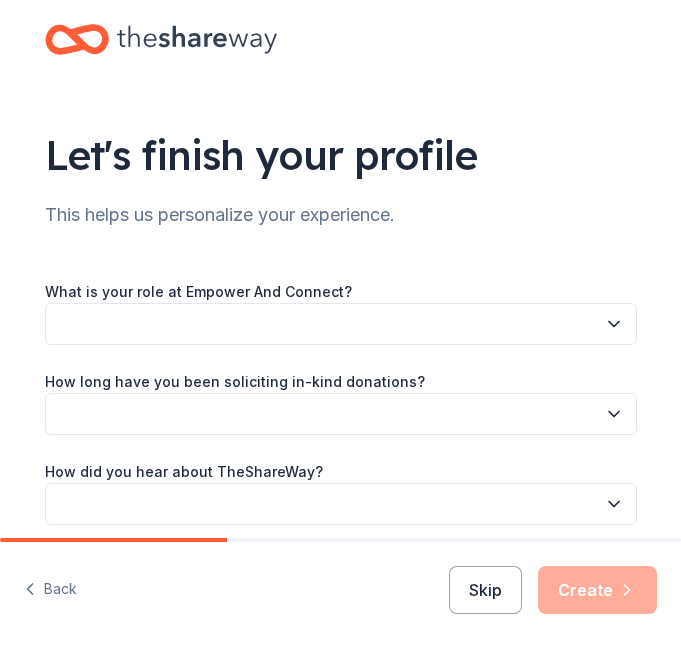 scroll, scrollTop: 83, scrollLeft: 0, axis: vertical 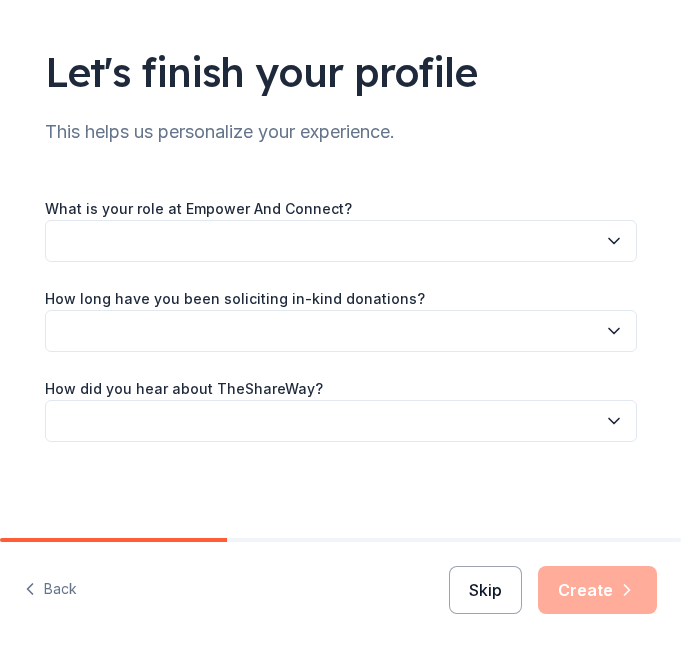 click on "Skip" at bounding box center [485, 590] 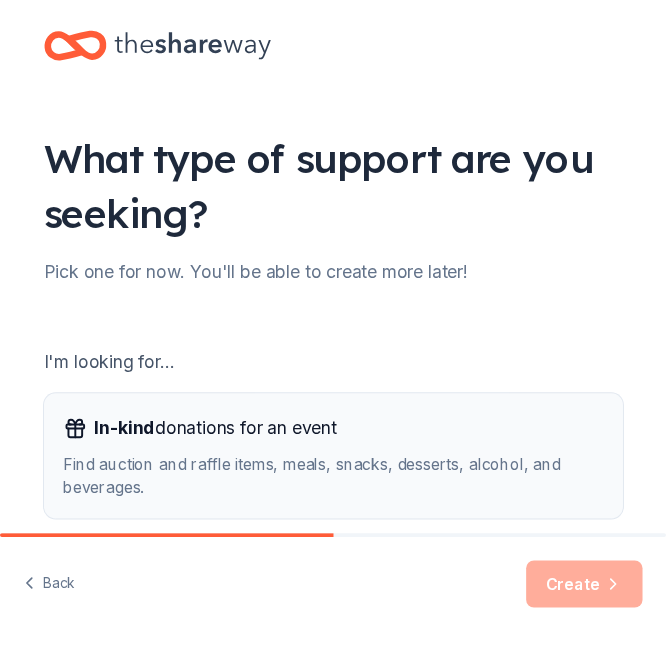 scroll, scrollTop: 237, scrollLeft: 0, axis: vertical 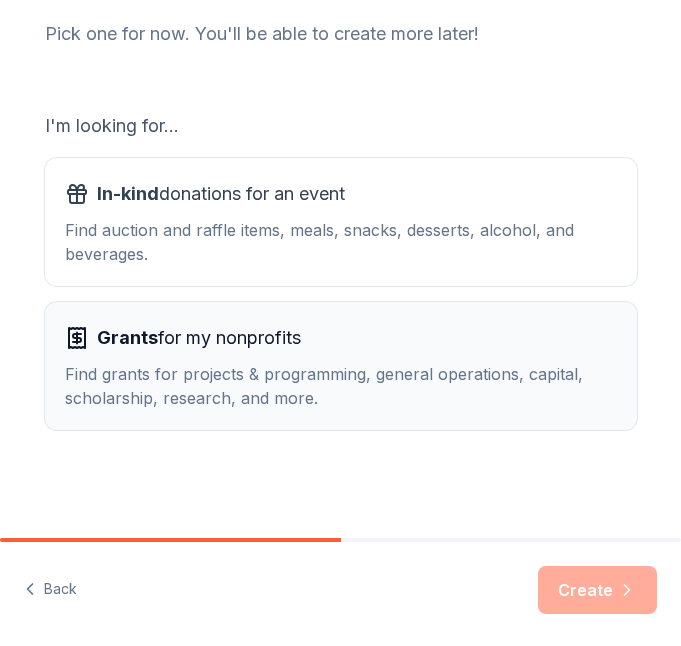 click on "Find grants for projects & programming, general operations, capital, scholarship, research, and more." at bounding box center [341, 386] 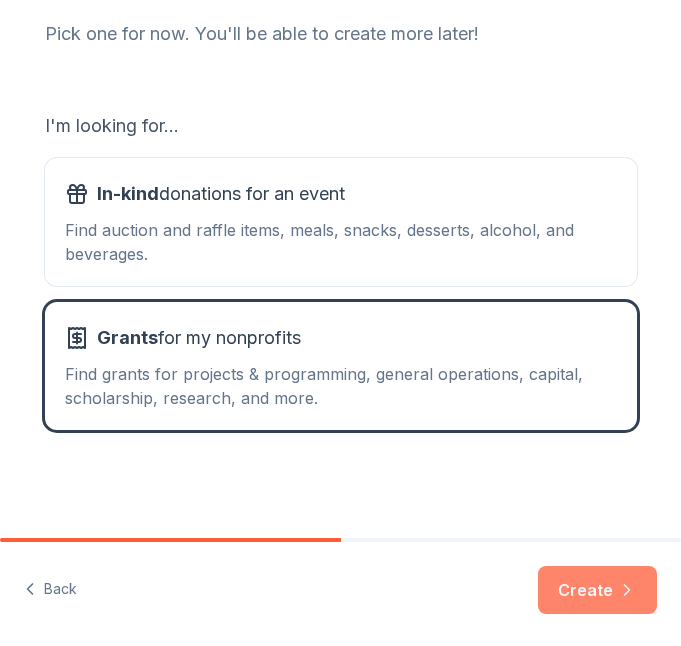 click on "Create" at bounding box center [597, 590] 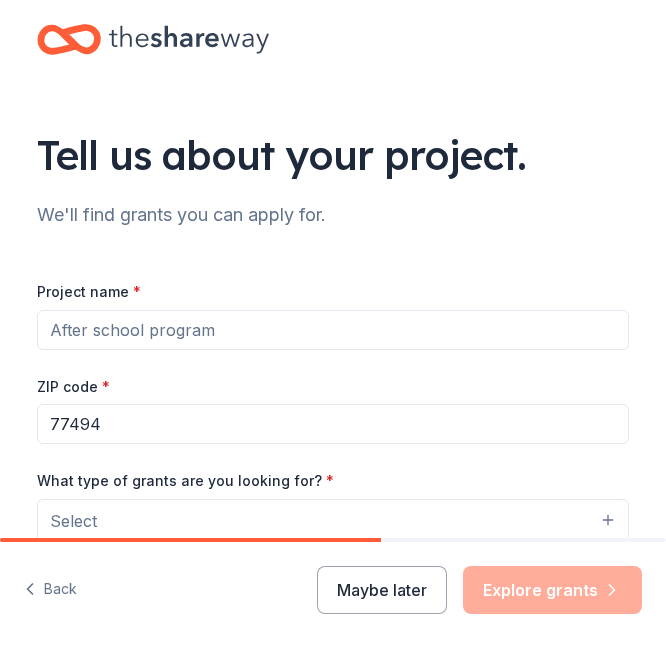 scroll, scrollTop: 389, scrollLeft: 0, axis: vertical 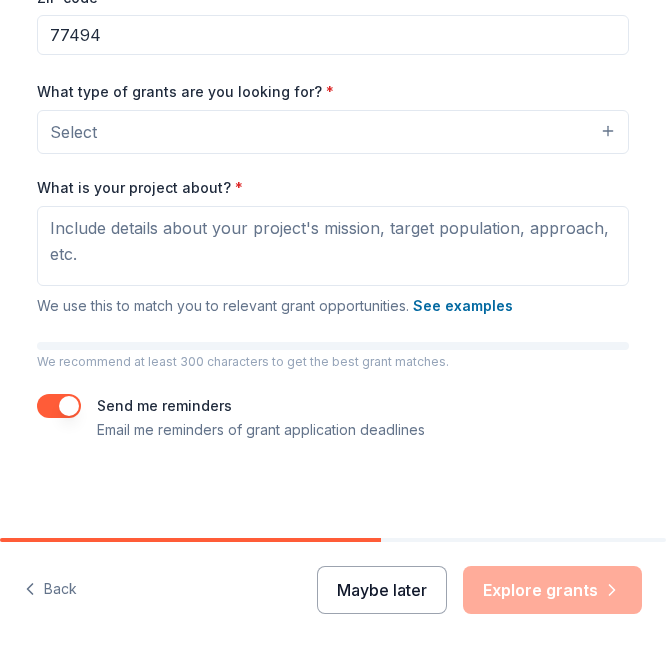 click on "Maybe later" at bounding box center (382, 590) 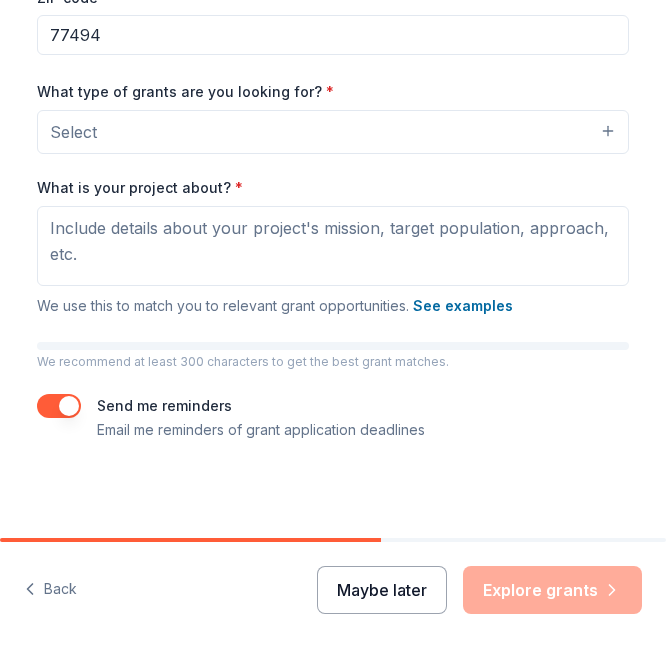 click on "Maybe later" at bounding box center [382, 590] 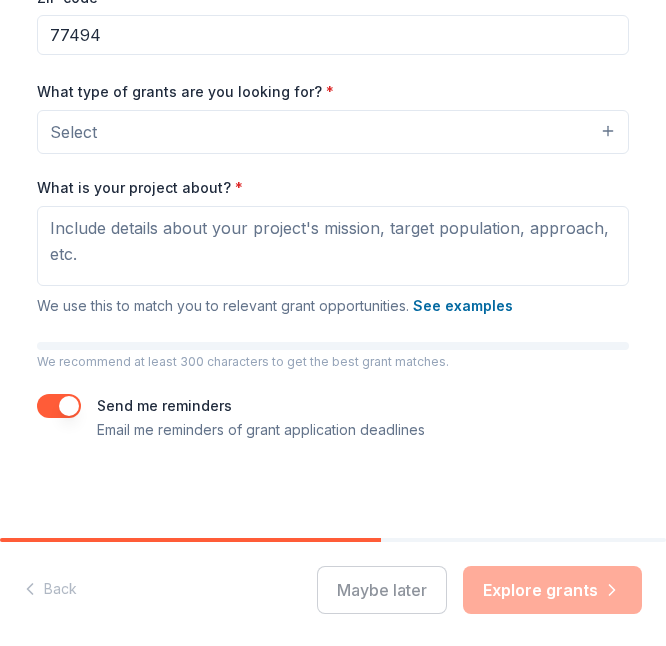 click on "Maybe later Explore grants" at bounding box center (479, 590) 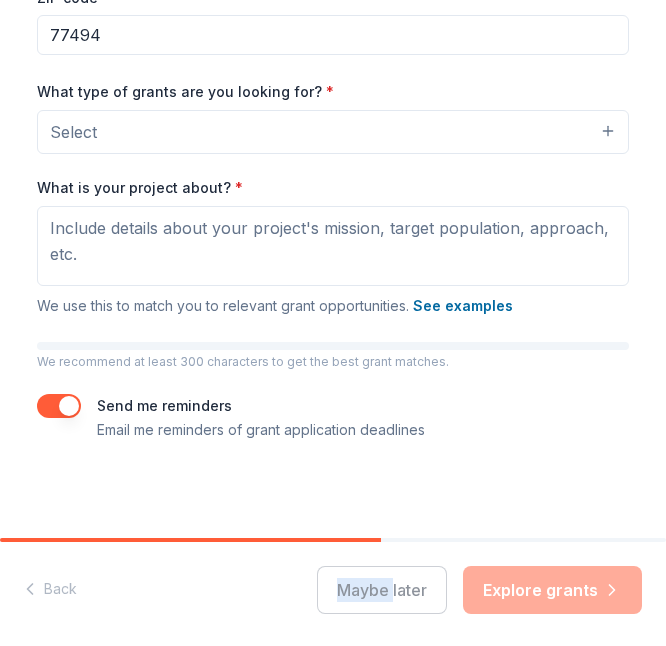 click on "Maybe later Explore grants" at bounding box center (479, 590) 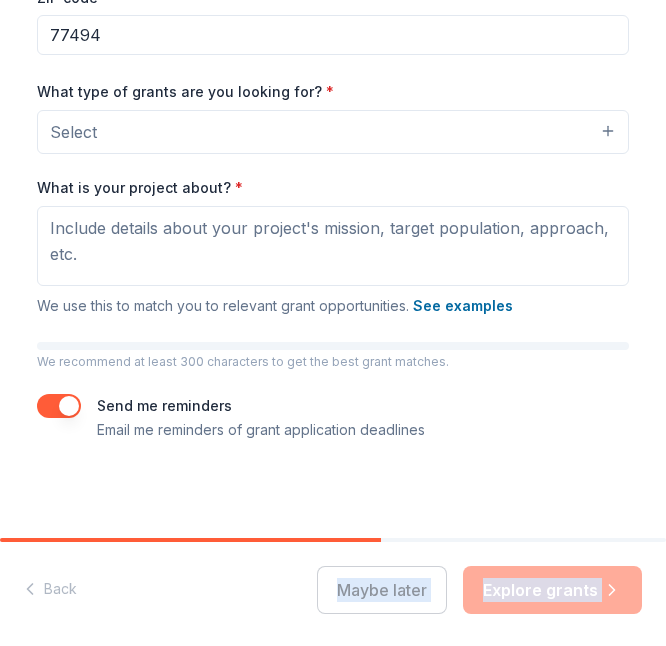 click on "Maybe later Explore grants" at bounding box center [479, 590] 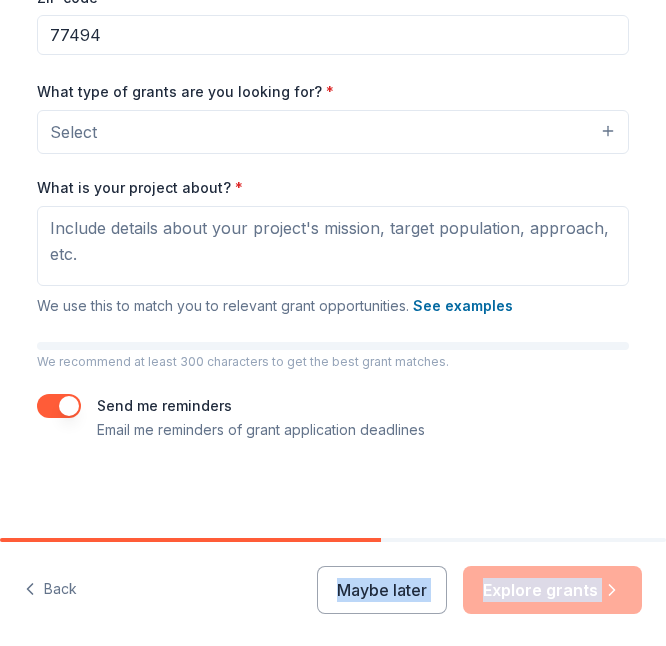 click on "Maybe later" at bounding box center (382, 590) 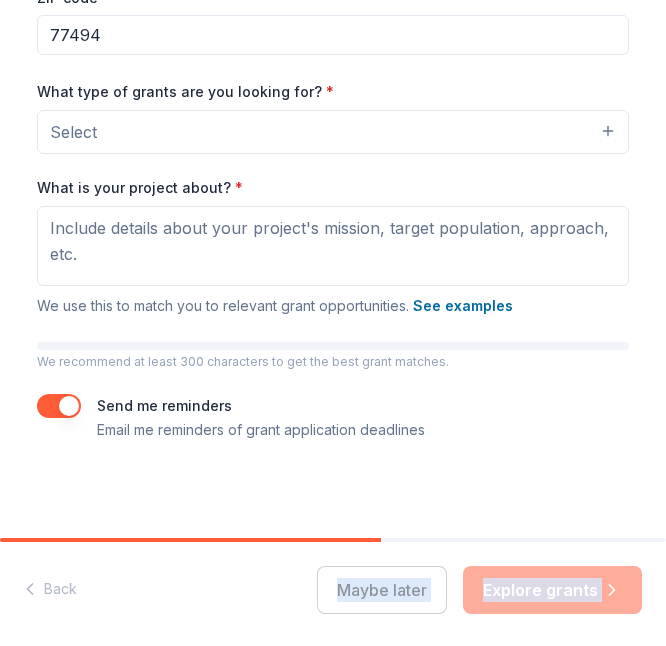 click on "Maybe later Explore grants" at bounding box center (479, 590) 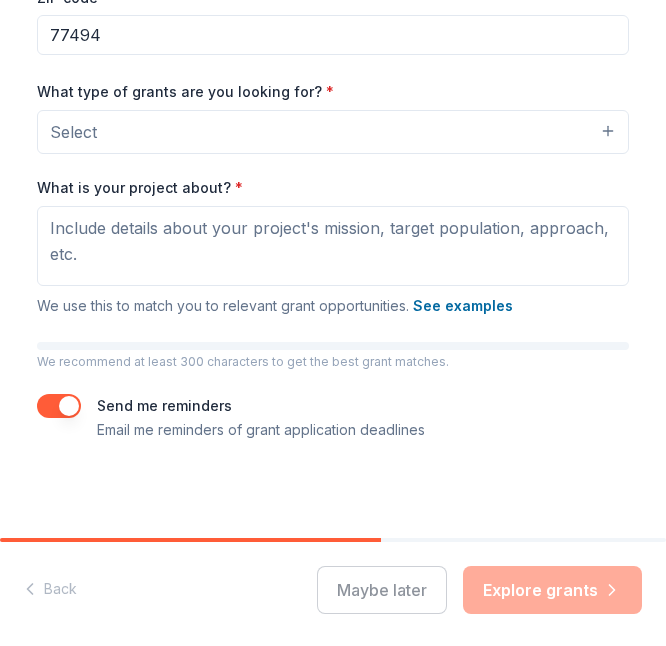 click on "Tell us about your project. We'll find grants you can apply for. Project name * ZIP code * 77494 What type of grants are you looking for? * Select What is your project about? * We use this to match you to relevant grant opportunities.   See examples We recommend at least 300 characters to get the best grant matches. Send me reminders Email me reminders of grant application deadlines" at bounding box center [333, 74] 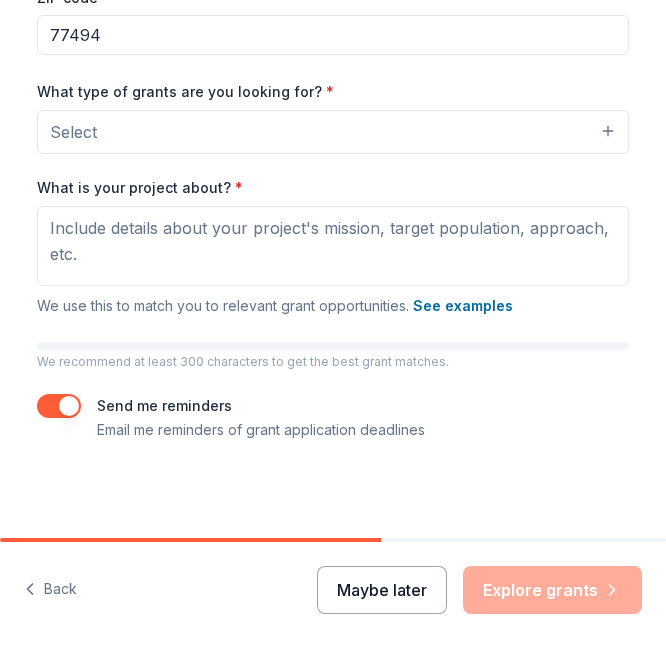 click on "Maybe later" at bounding box center (382, 590) 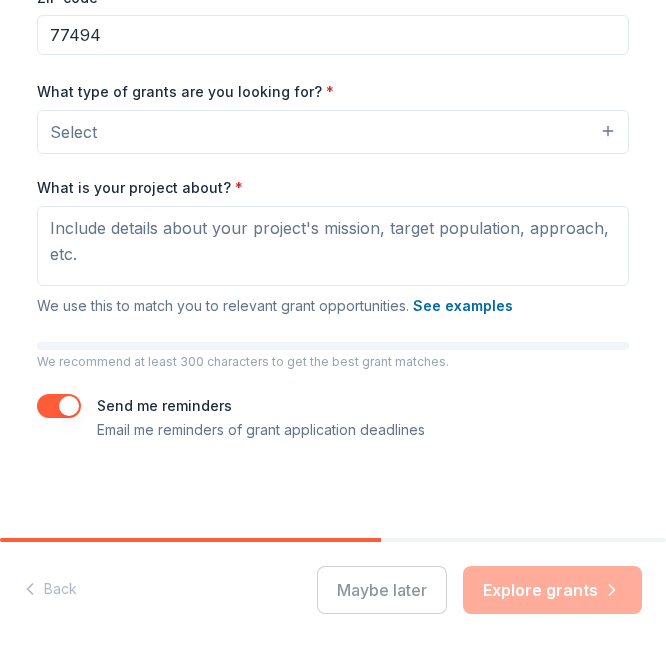 click at bounding box center (59, 406) 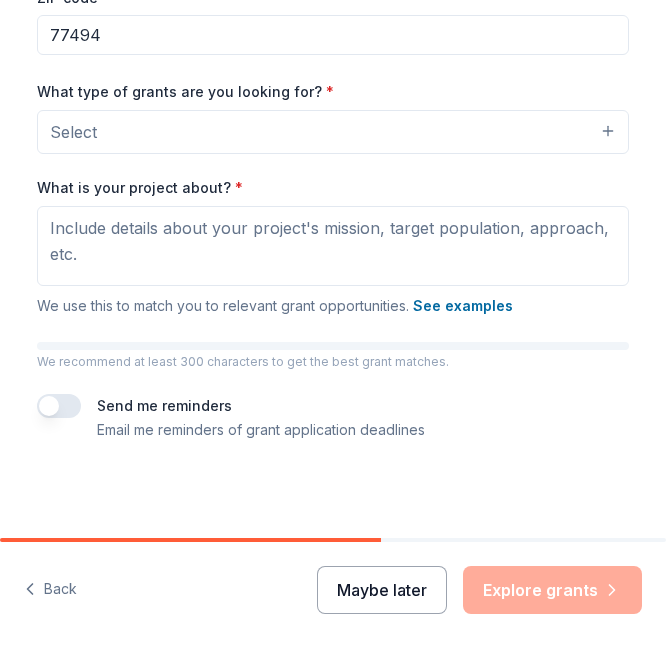 click on "Maybe later" at bounding box center [382, 590] 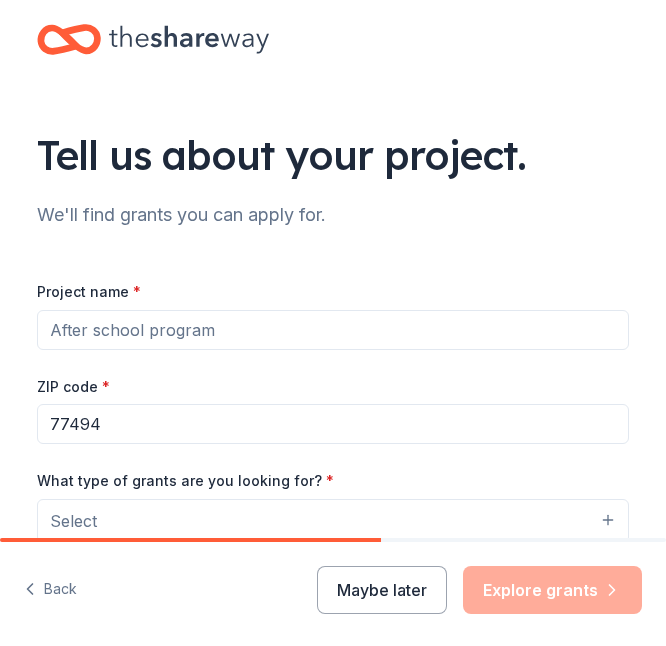 scroll, scrollTop: 389, scrollLeft: 0, axis: vertical 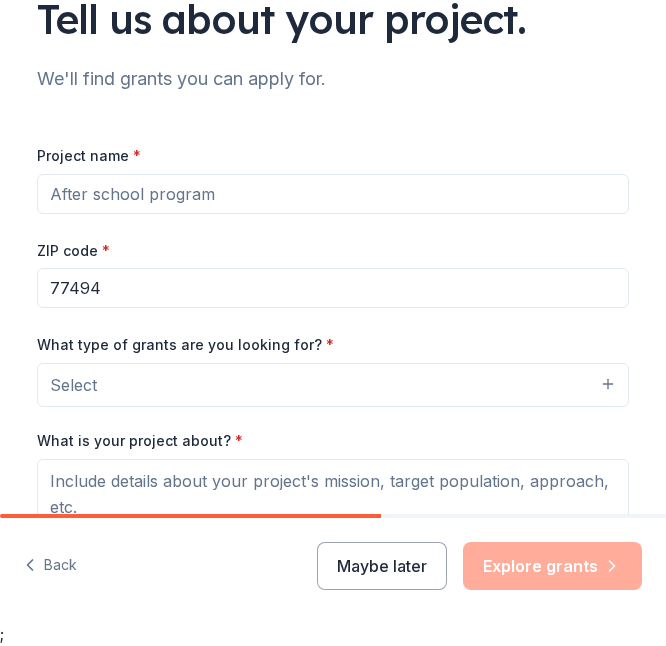 click on "Project name *" at bounding box center (333, 194) 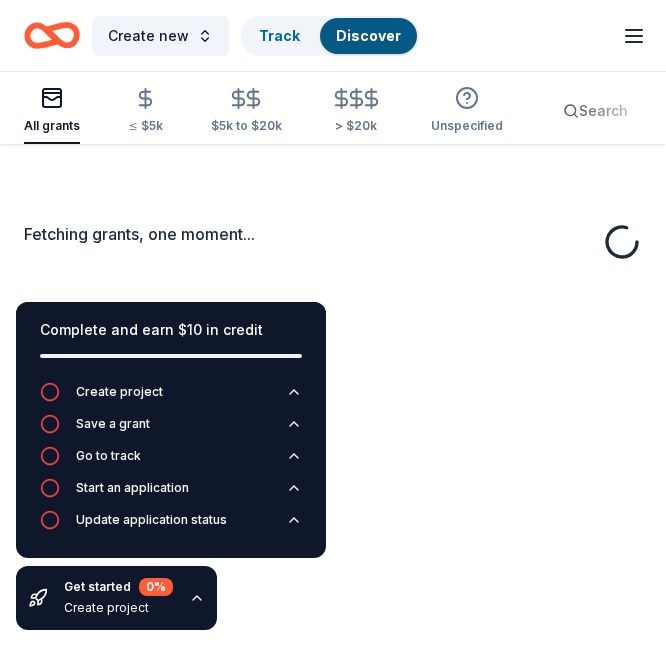 scroll, scrollTop: 0, scrollLeft: 0, axis: both 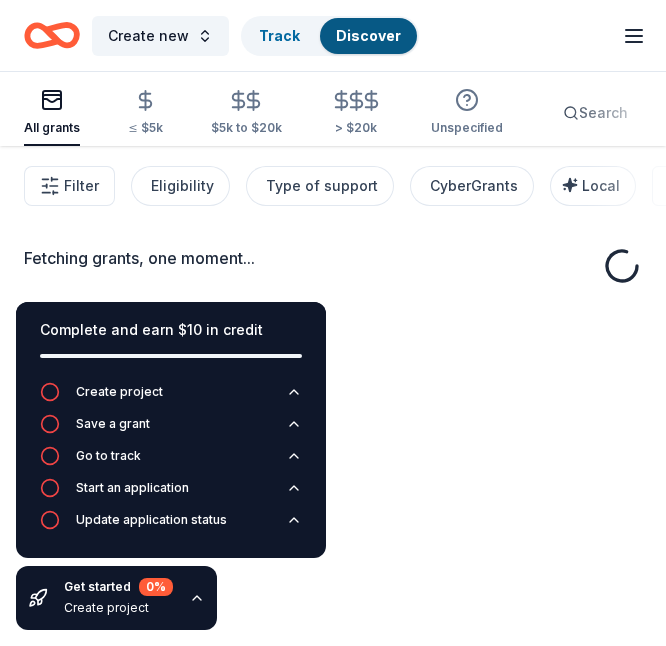 click on "Fetching grants, one moment..." at bounding box center (333, 469) 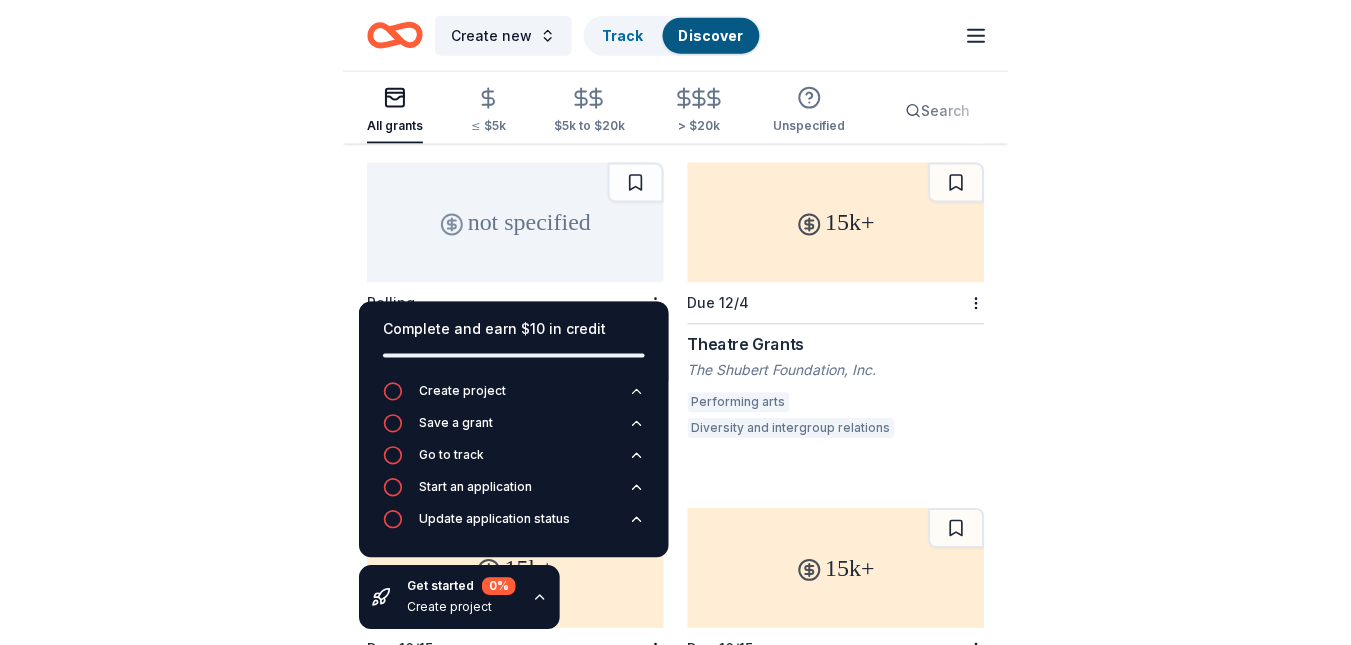 scroll, scrollTop: 0, scrollLeft: 0, axis: both 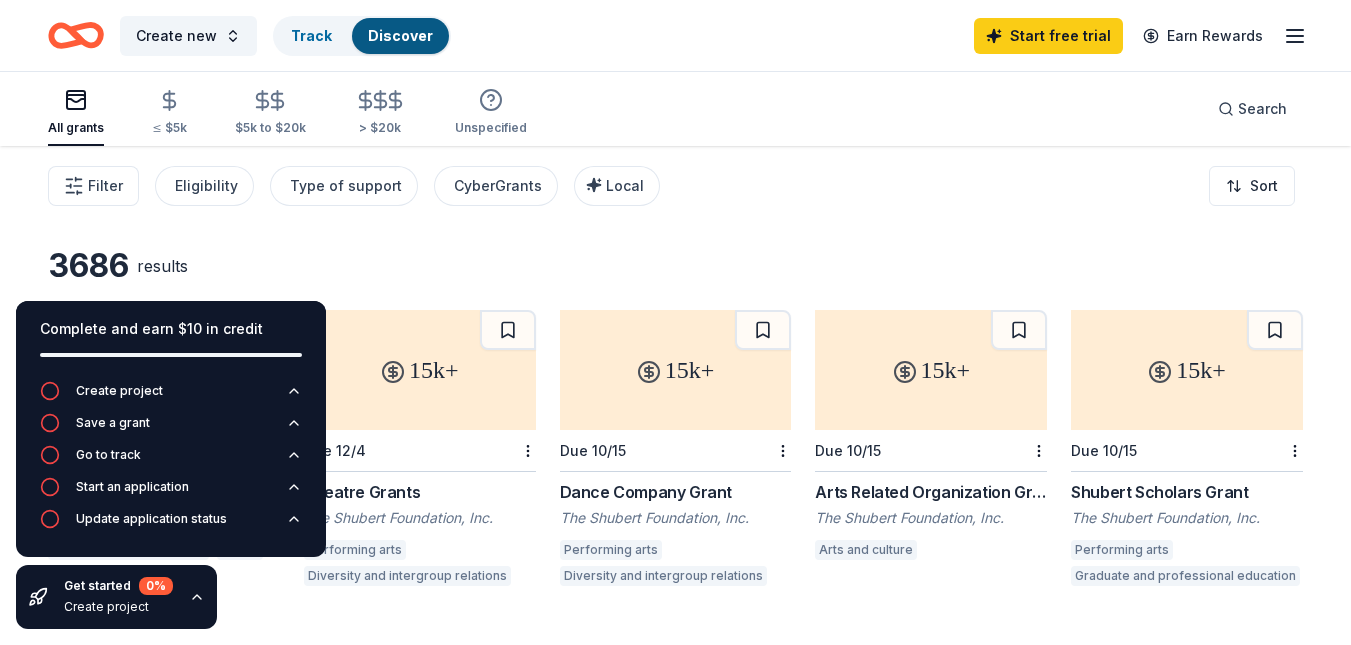 click 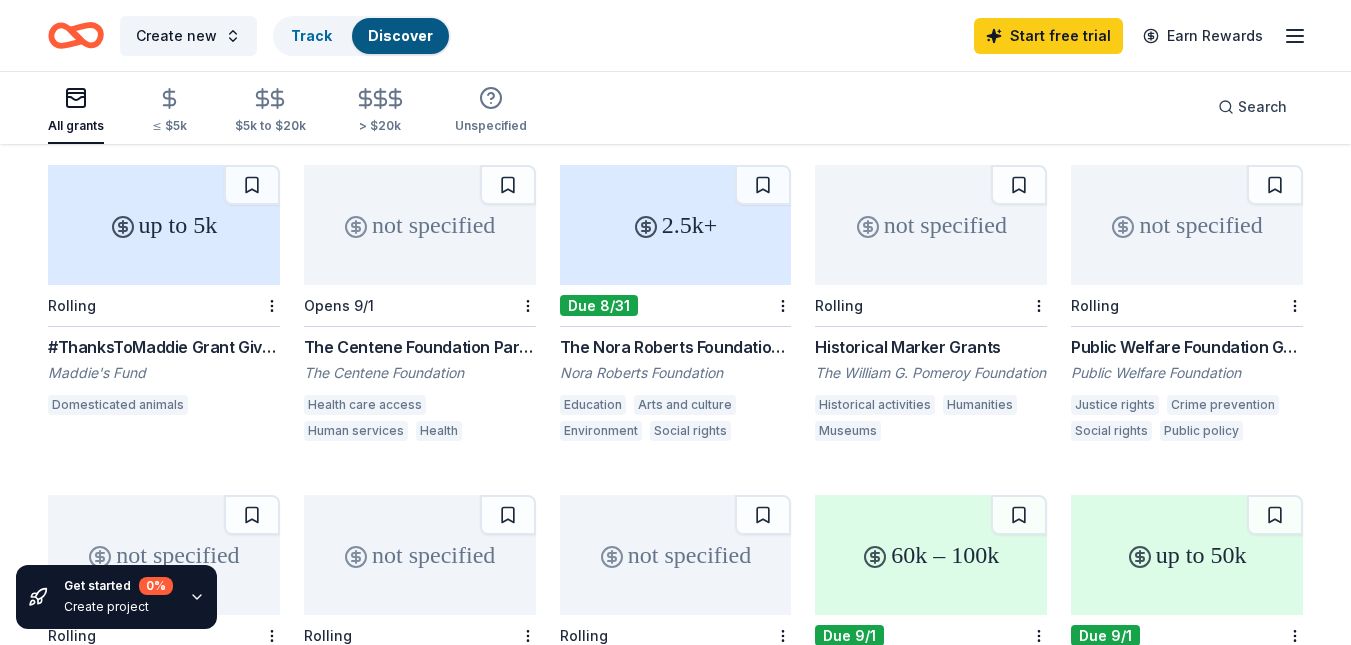 scroll, scrollTop: 0, scrollLeft: 0, axis: both 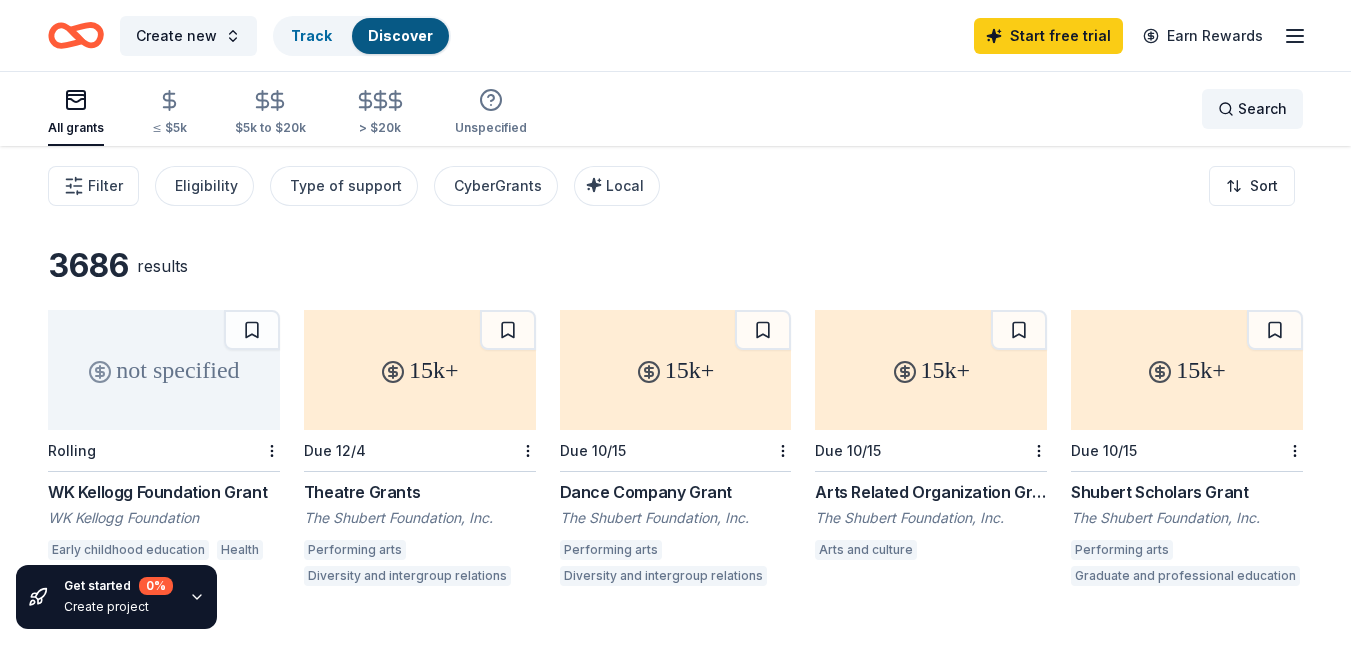 click on "Search" at bounding box center (1252, 109) 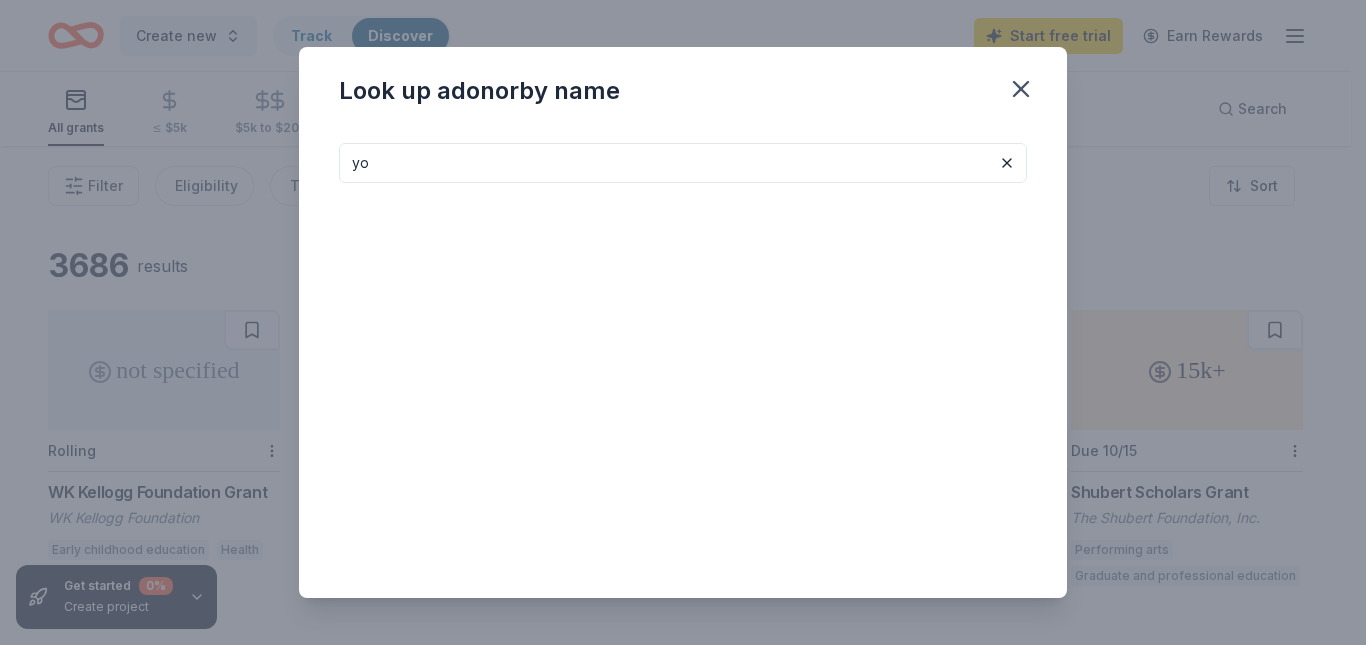 type on "y" 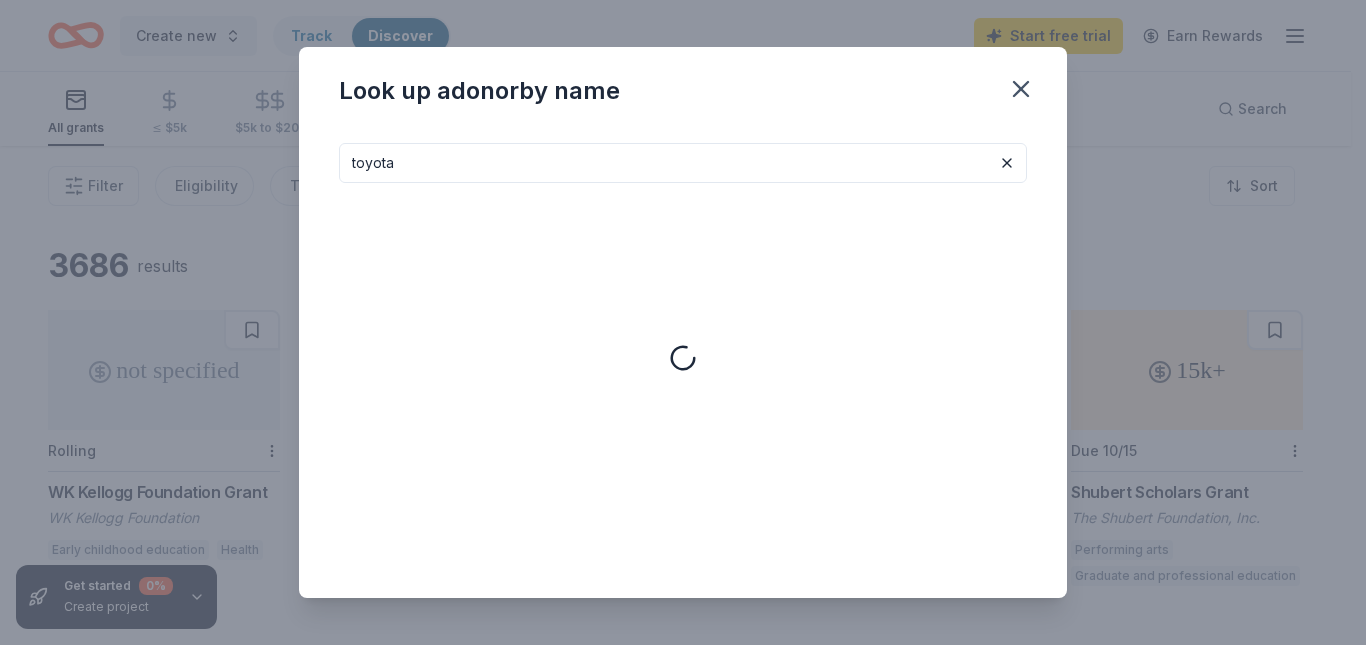 type on "toyota" 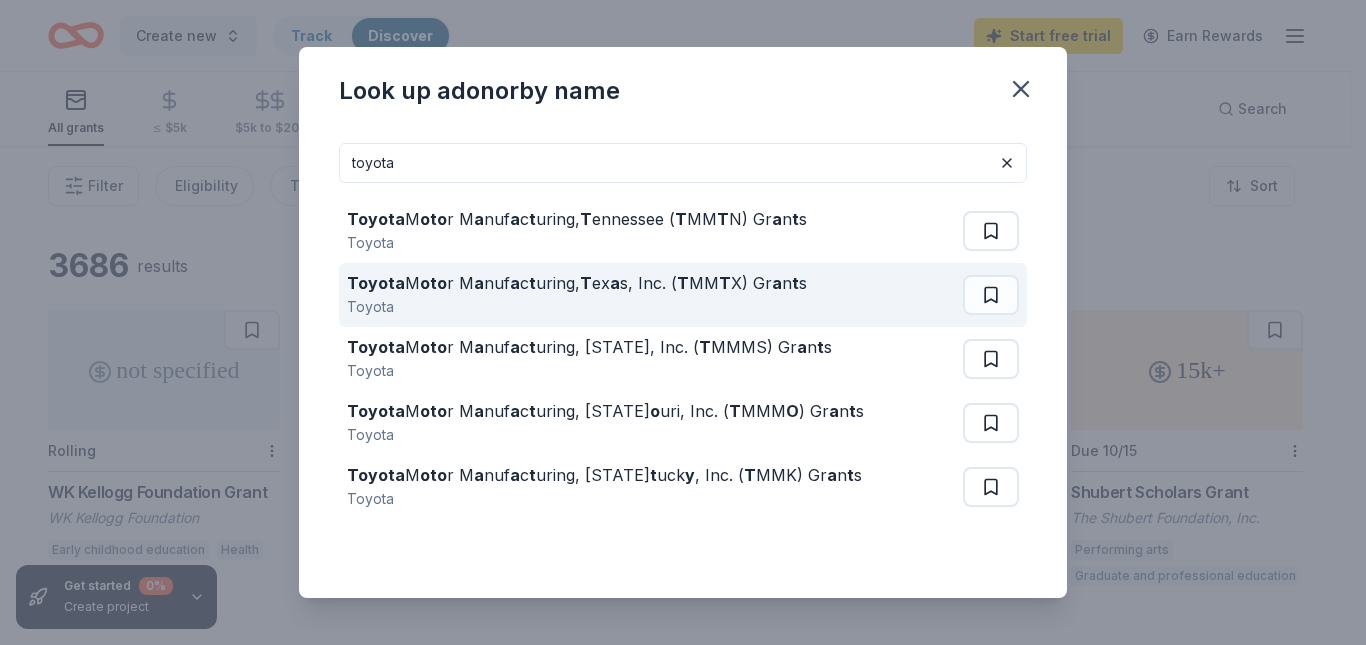 click on "Toyota" at bounding box center [577, 307] 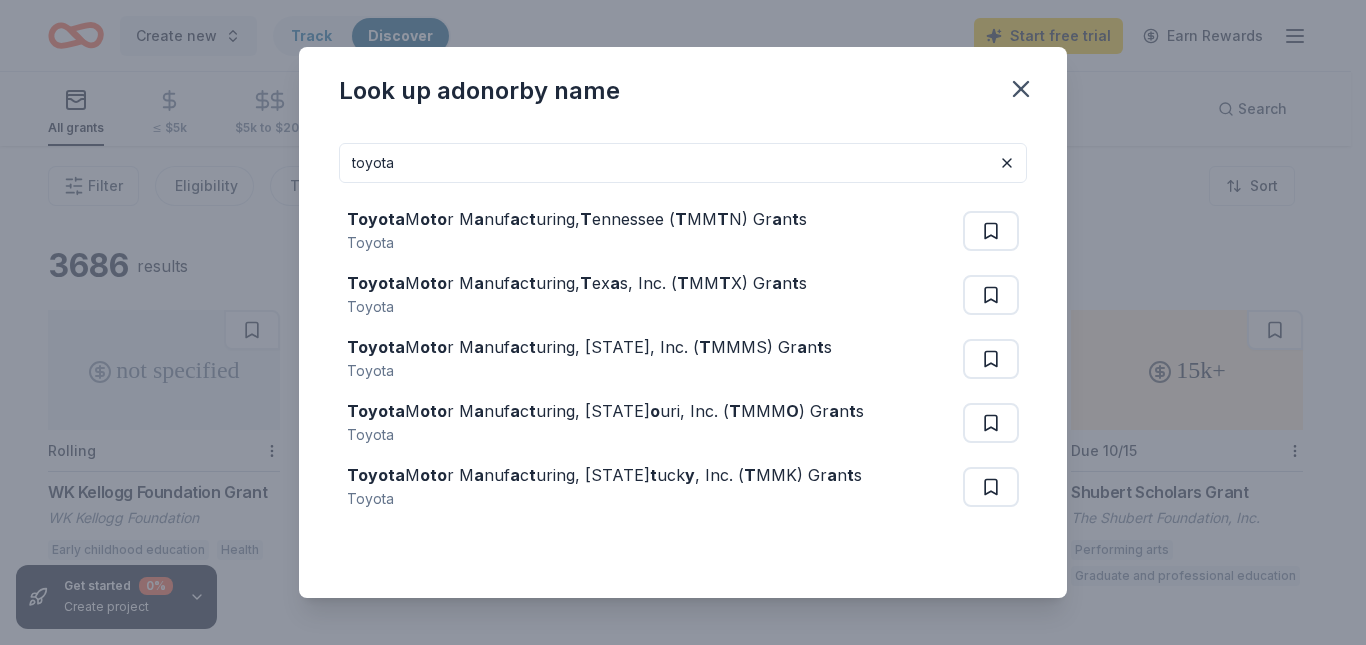 click on "Look up a  donor  by name" at bounding box center [683, 87] 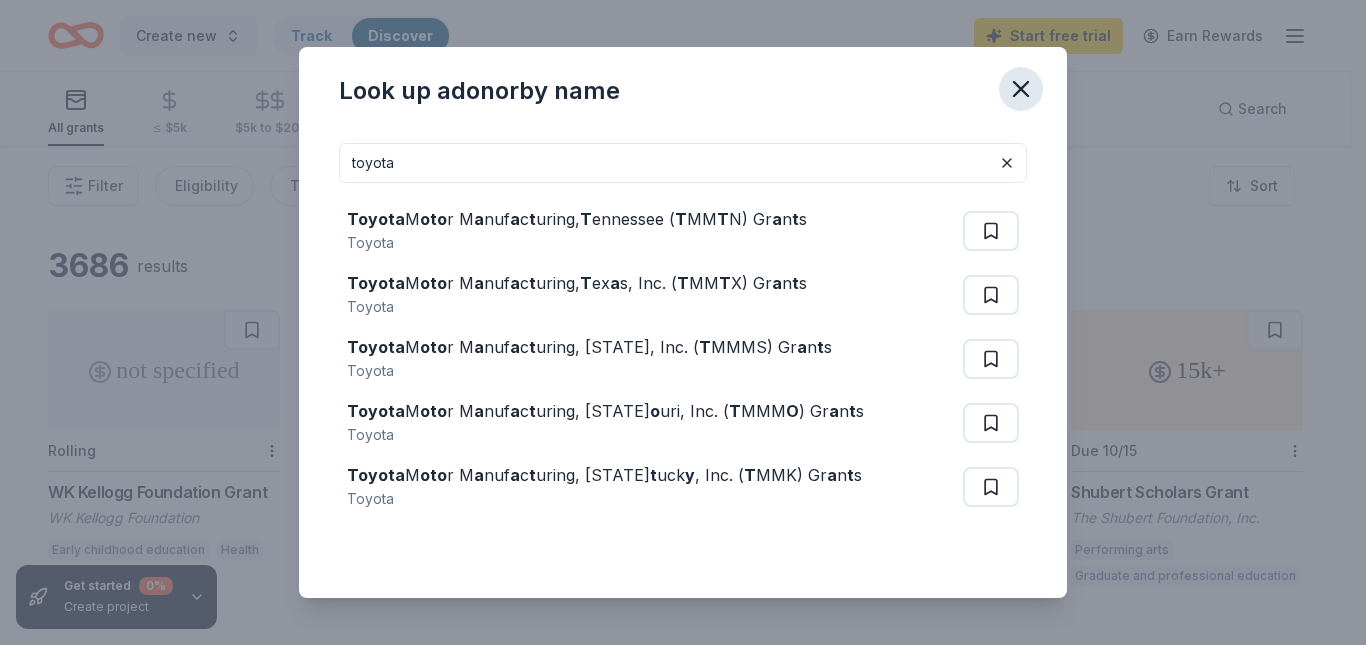 click 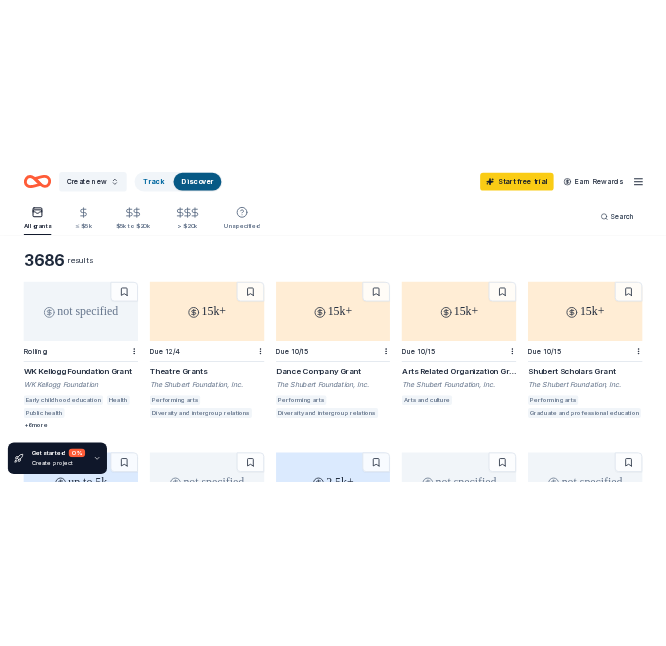 scroll, scrollTop: 73, scrollLeft: 0, axis: vertical 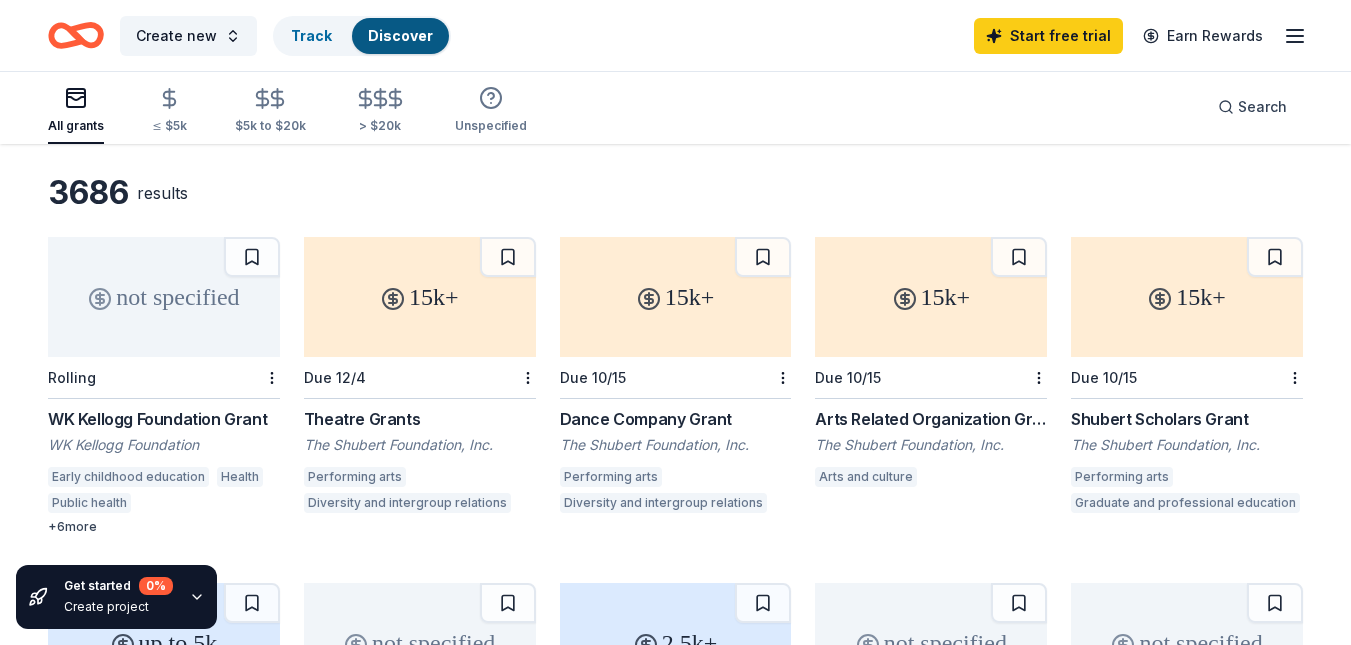 click on "Rolling" at bounding box center [164, 378] 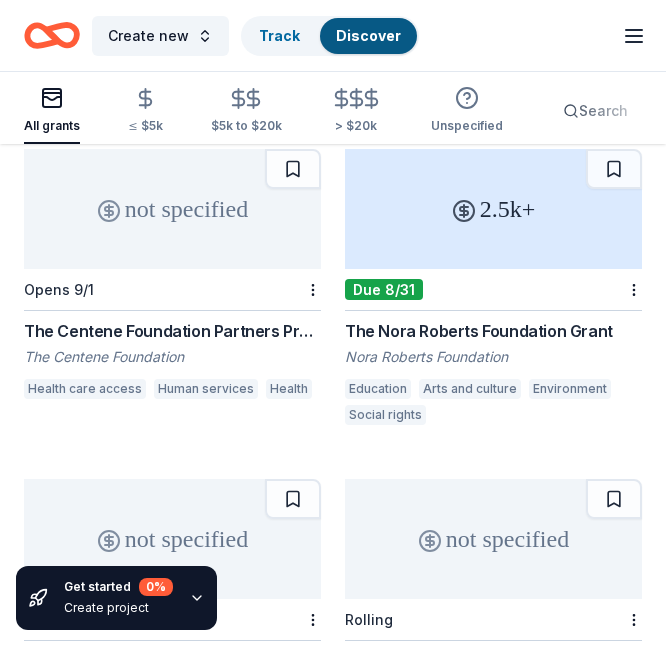 scroll, scrollTop: 1168, scrollLeft: 0, axis: vertical 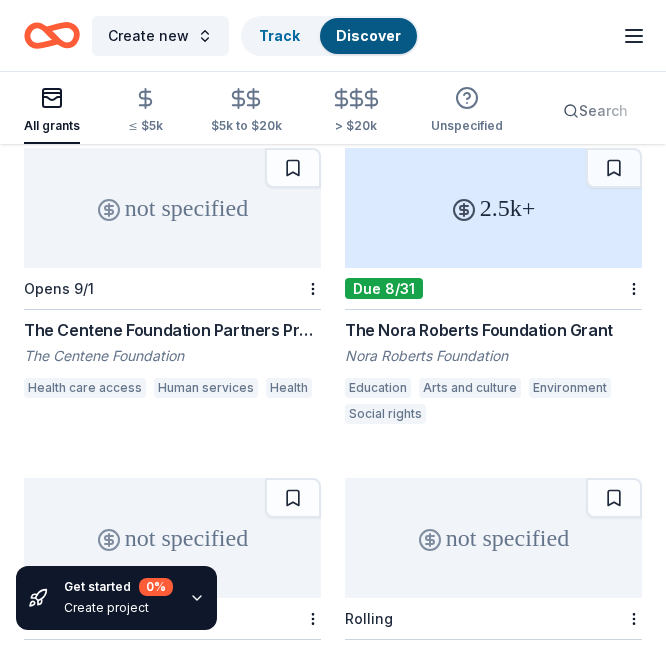 click on "2.5k+" at bounding box center (493, 208) 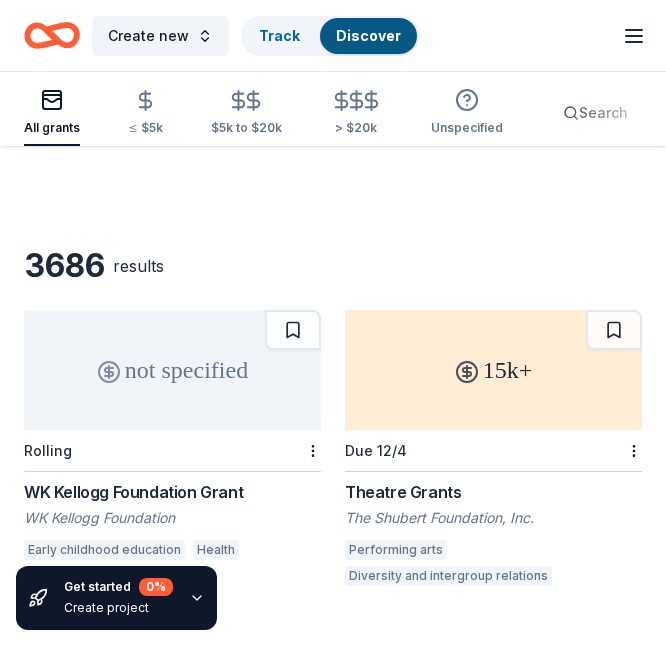 scroll, scrollTop: 159, scrollLeft: 0, axis: vertical 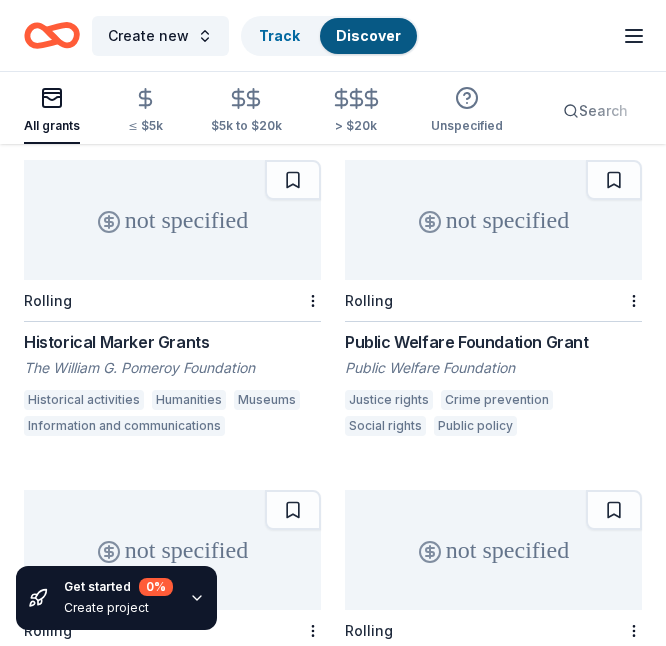 click on "not specified" at bounding box center [493, 220] 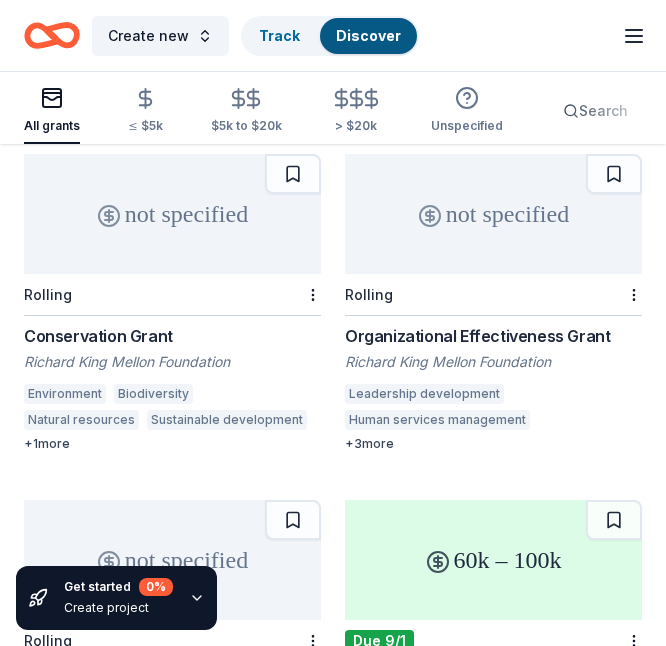 scroll, scrollTop: 1833, scrollLeft: 0, axis: vertical 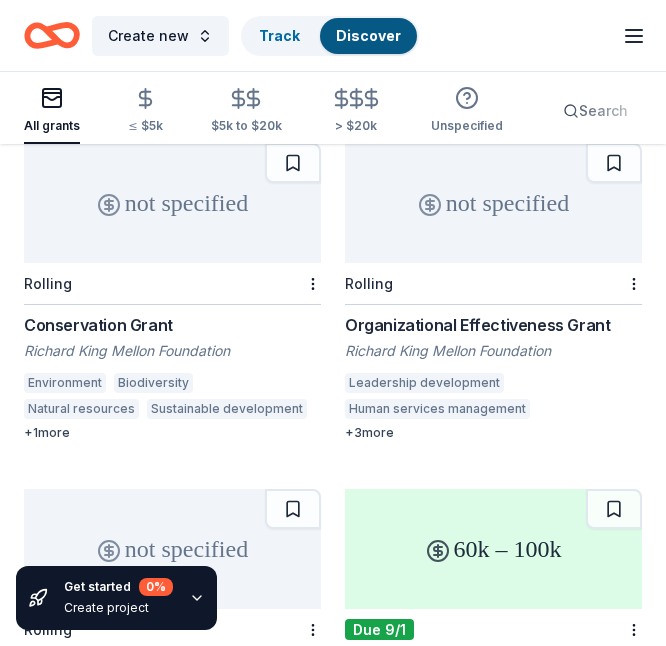 click on "not specified" at bounding box center [172, 203] 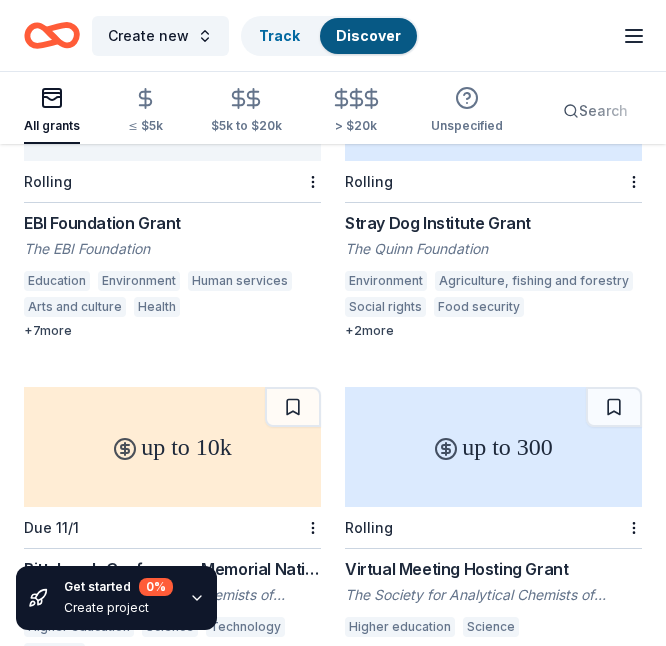 scroll, scrollTop: 2971, scrollLeft: 0, axis: vertical 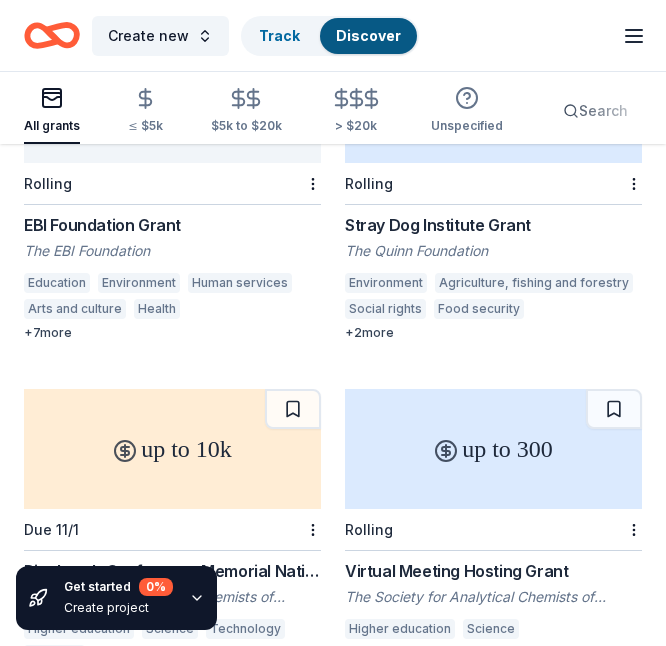 click on "Rolling" at bounding box center (172, 184) 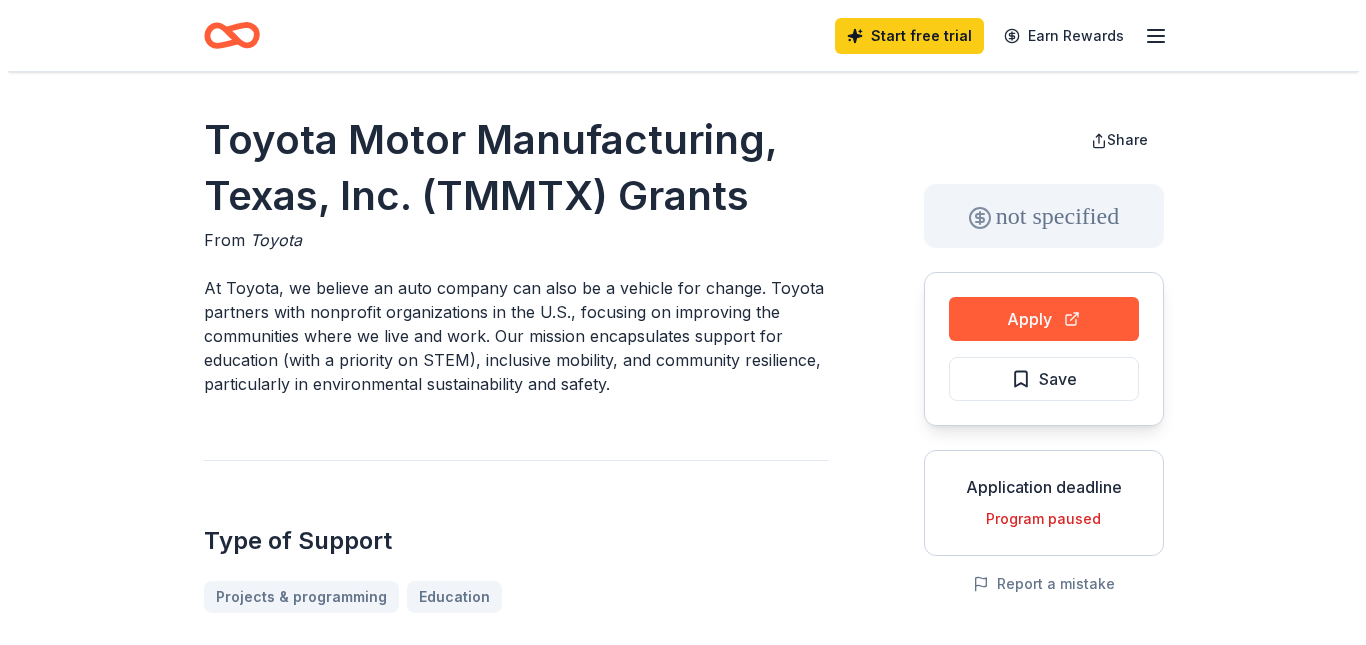 scroll, scrollTop: 0, scrollLeft: 0, axis: both 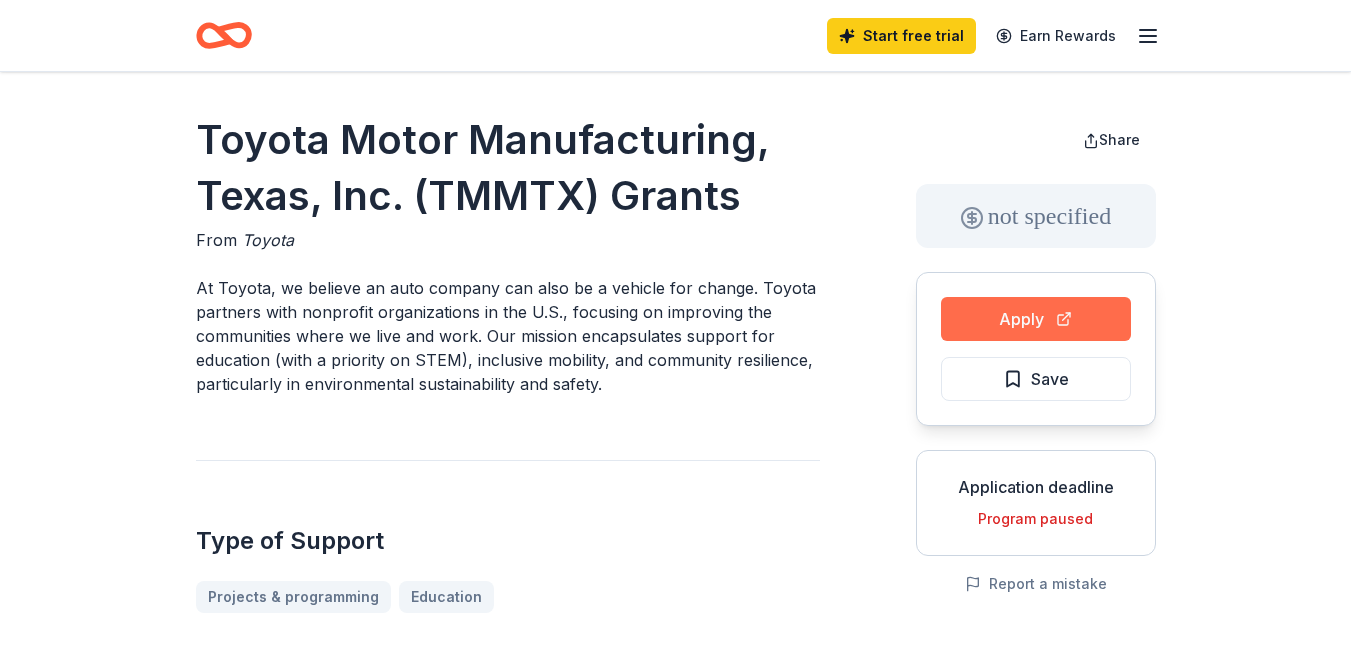 click on "Apply" at bounding box center [1036, 319] 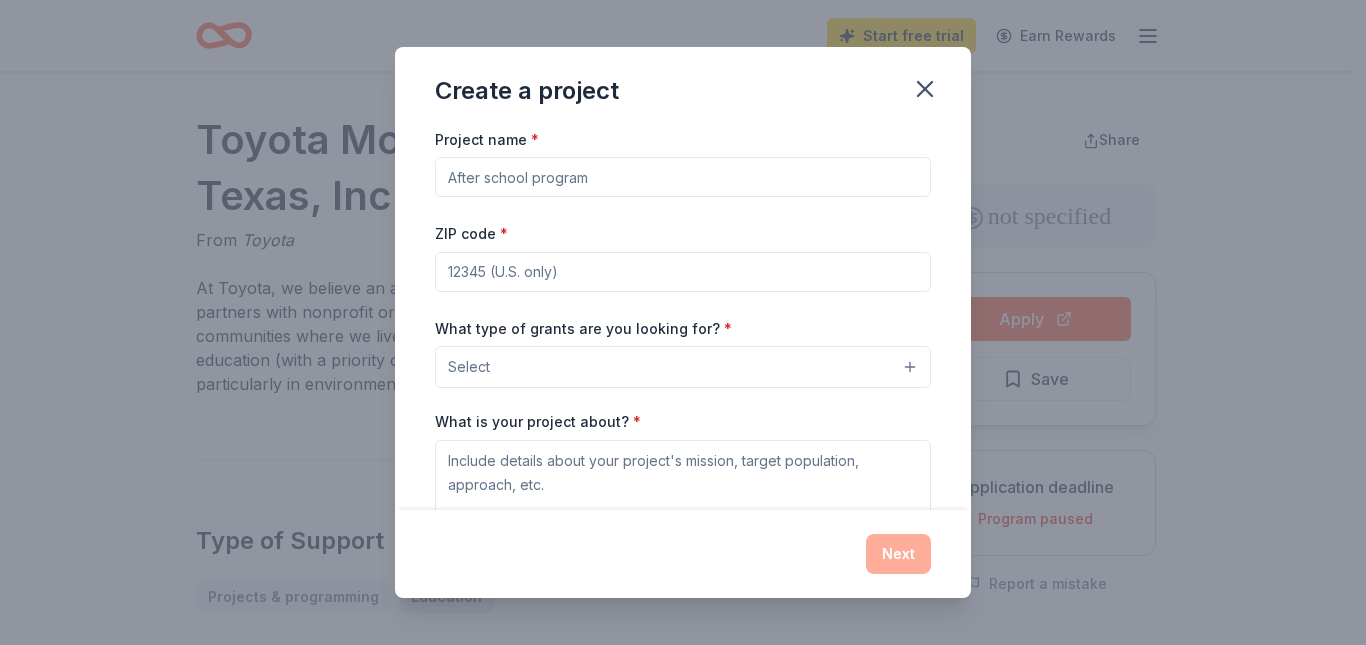 click on "Project name *" at bounding box center [683, 177] 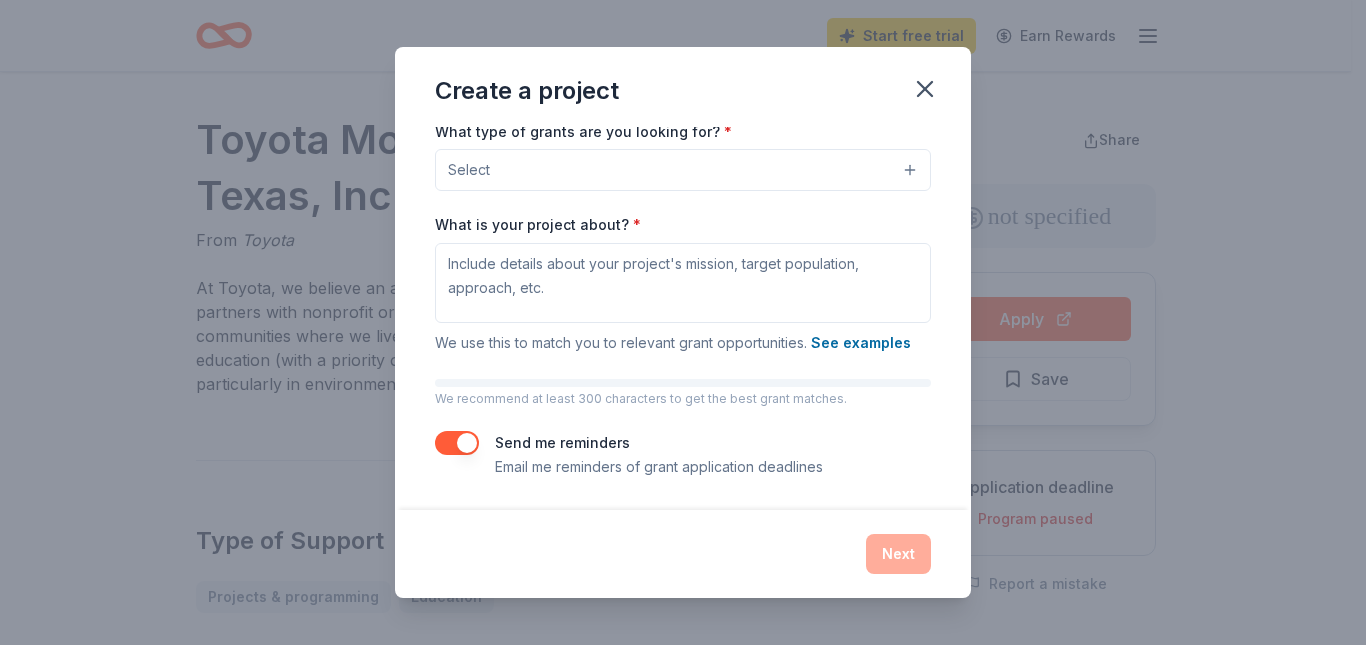 scroll, scrollTop: 0, scrollLeft: 0, axis: both 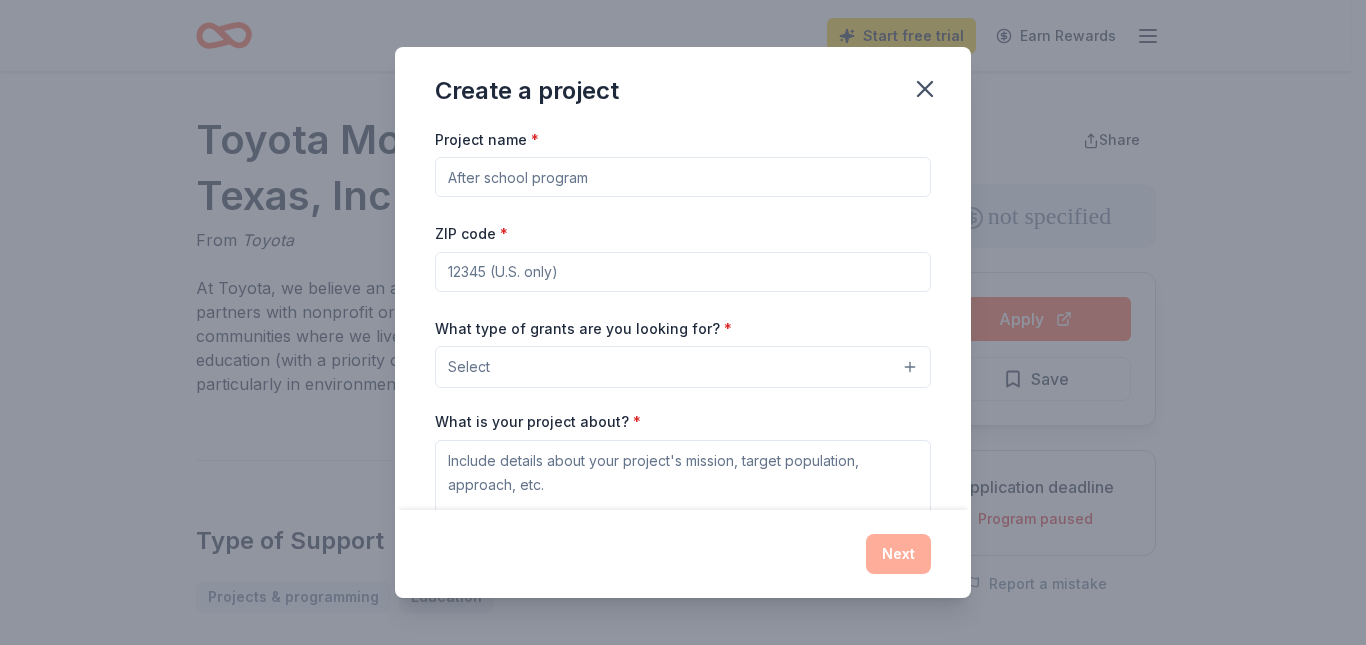 click on "Next" at bounding box center [683, 554] 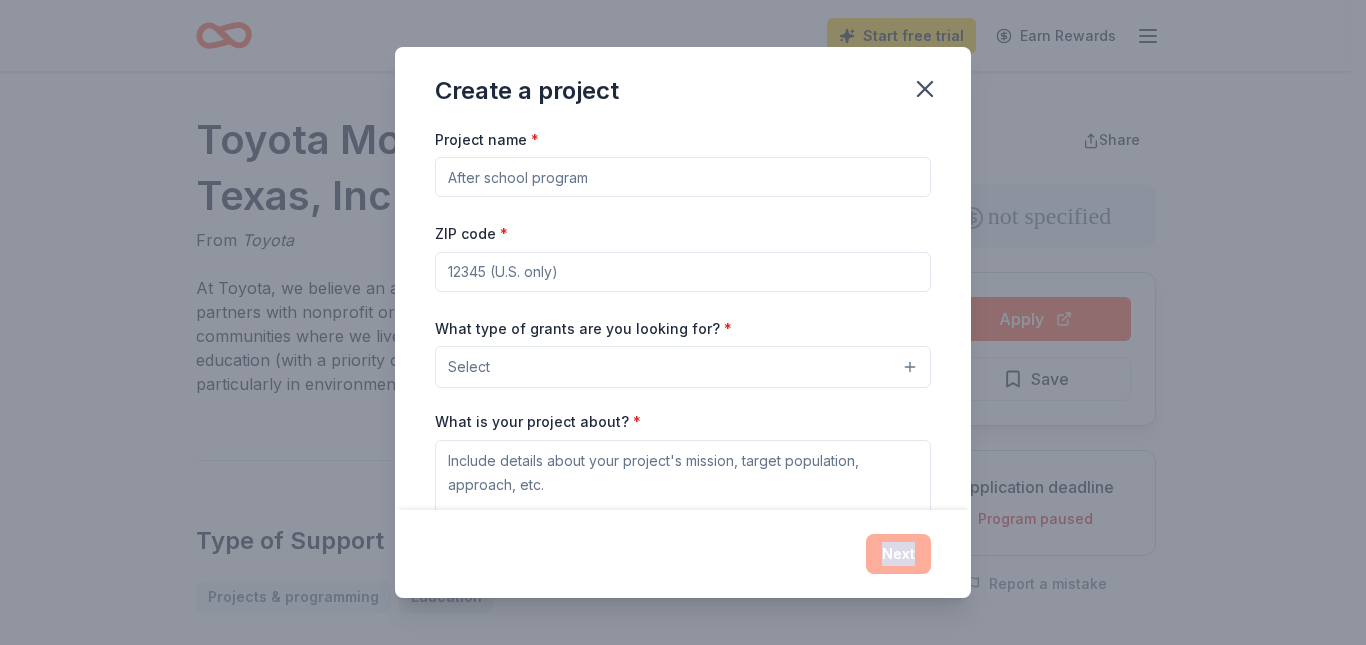 click on "Next" at bounding box center [683, 554] 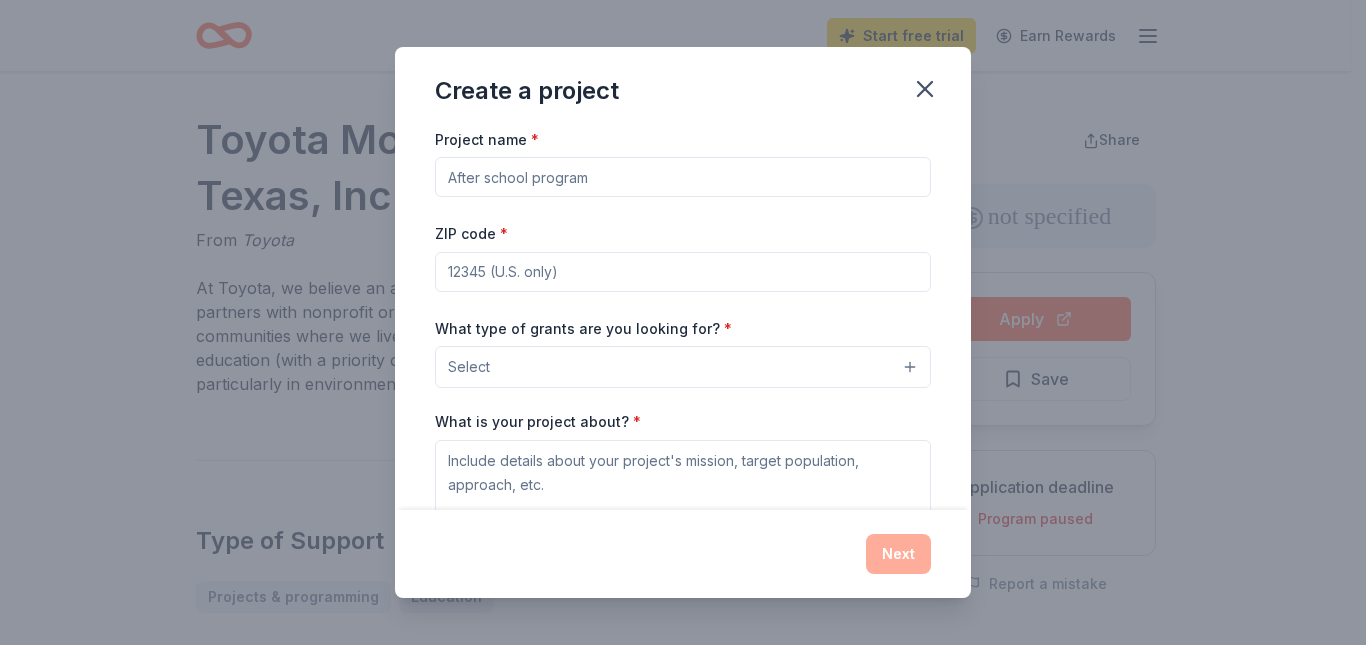 click on "Project name *" at bounding box center (683, 177) 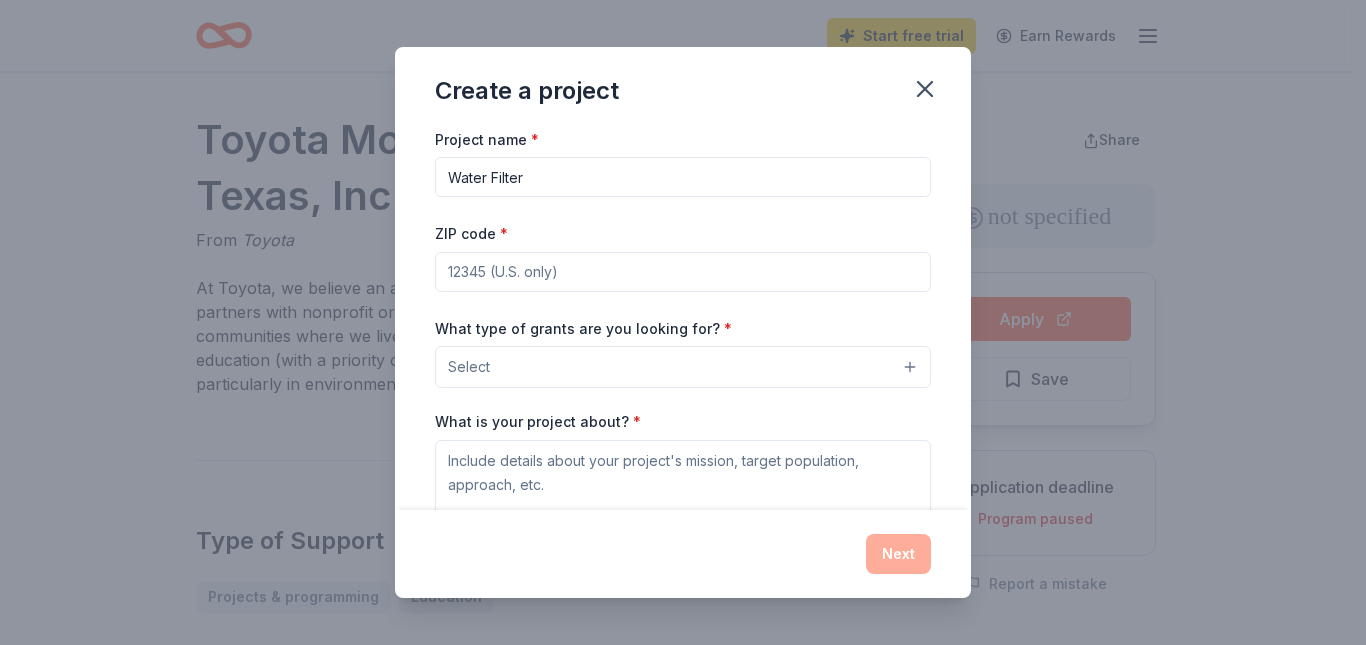 type on "Water Filter" 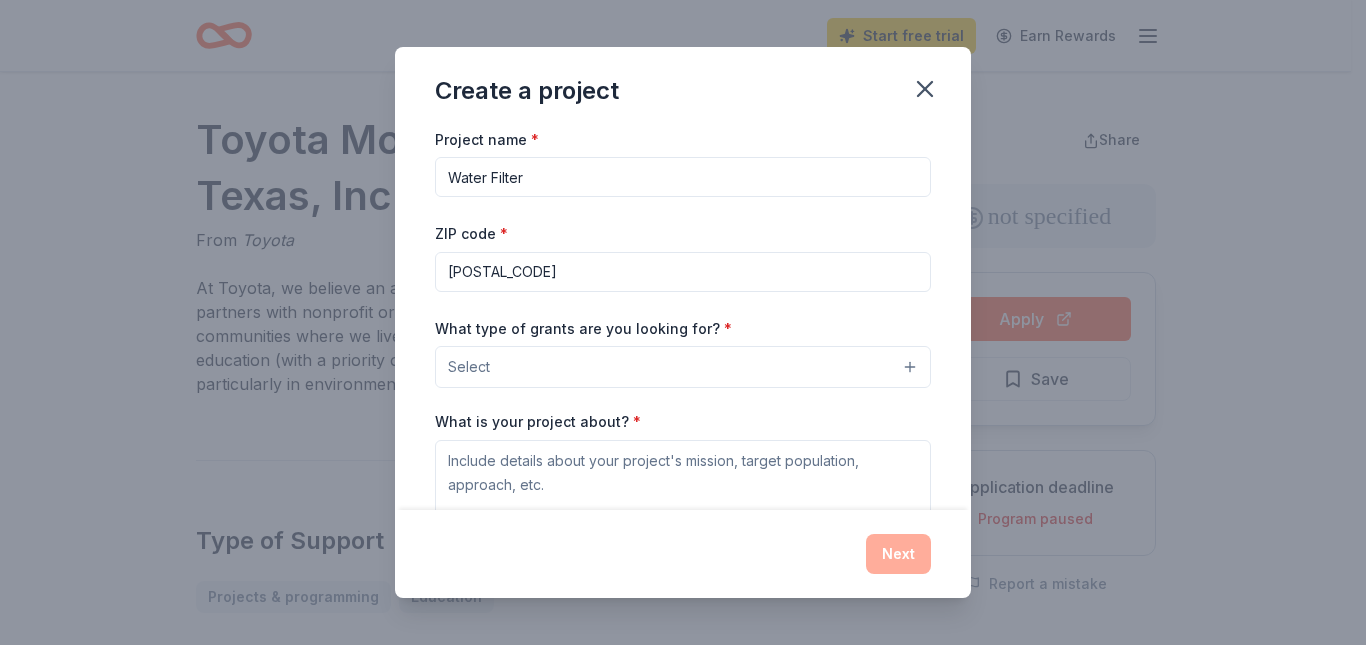 type on "77494" 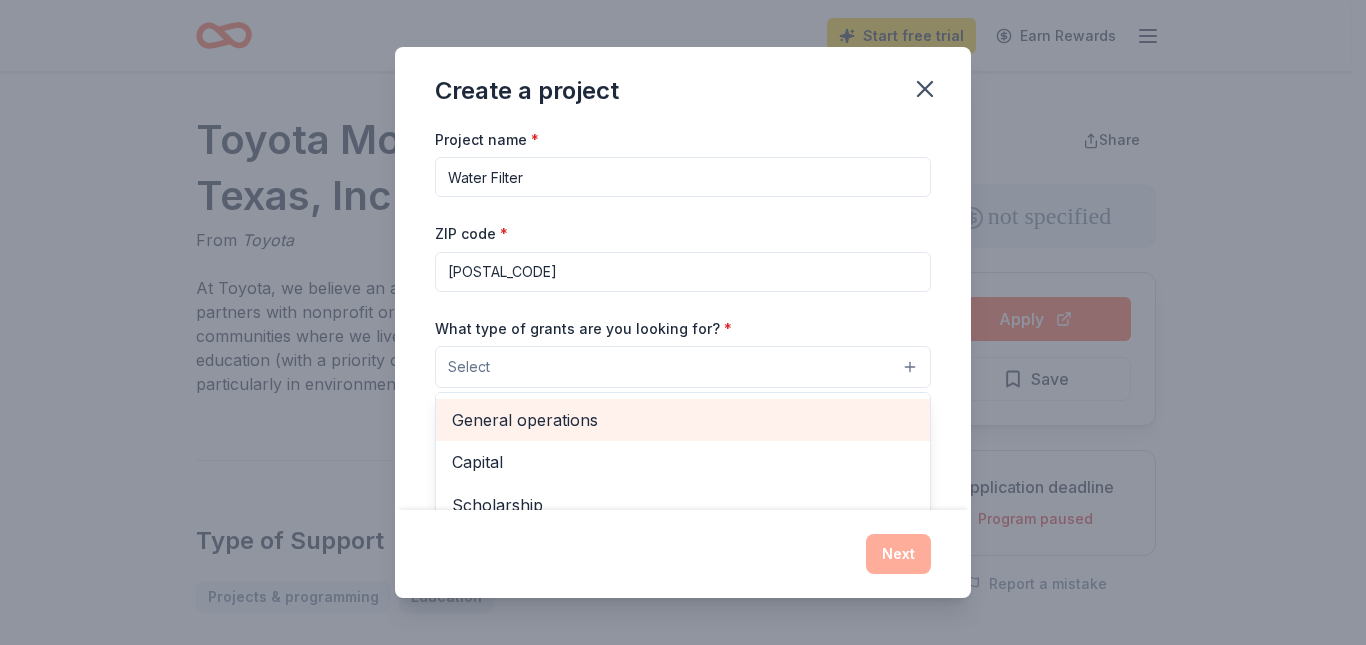 click on "General operations" at bounding box center [683, 420] 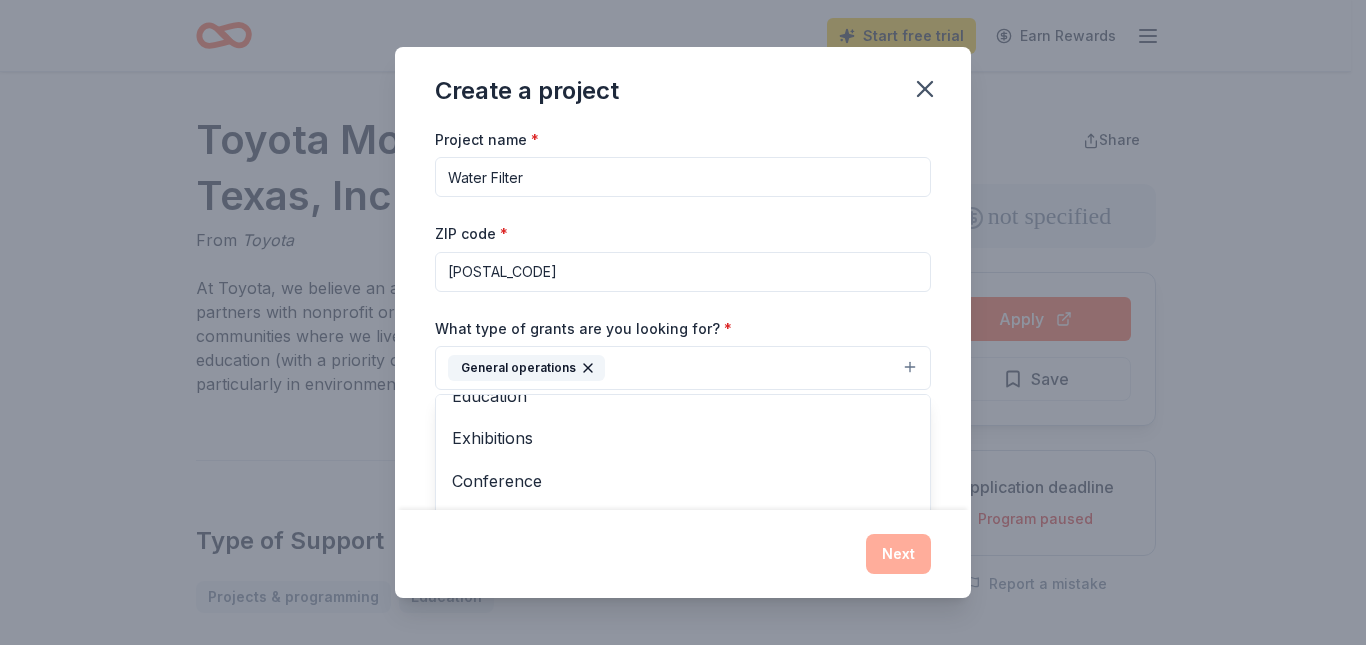 scroll, scrollTop: 0, scrollLeft: 0, axis: both 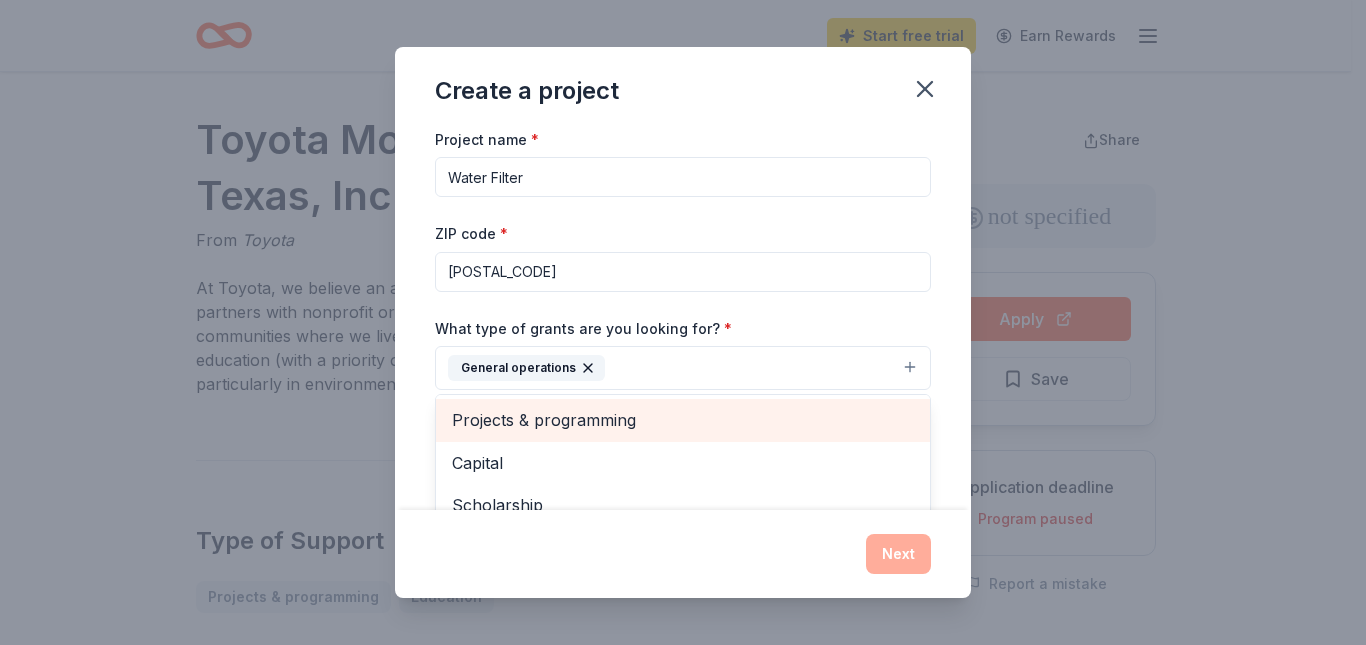 click on "Projects & programming" at bounding box center (683, 420) 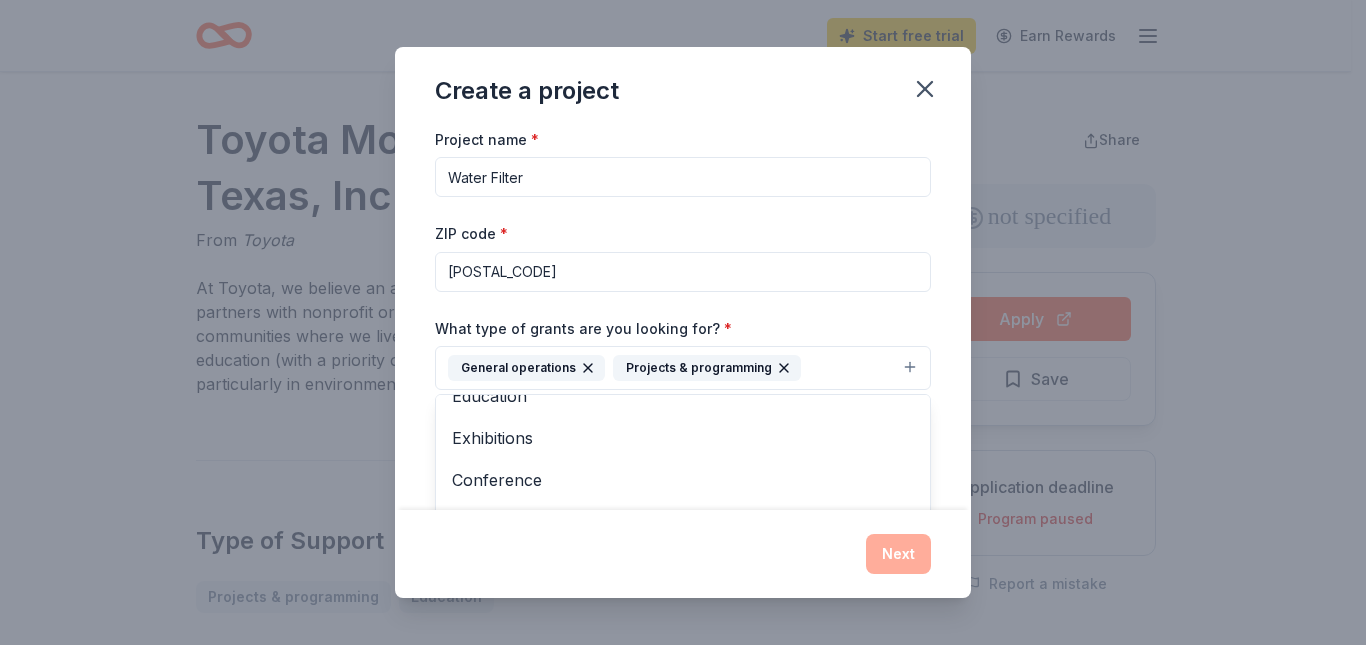 scroll, scrollTop: 0, scrollLeft: 0, axis: both 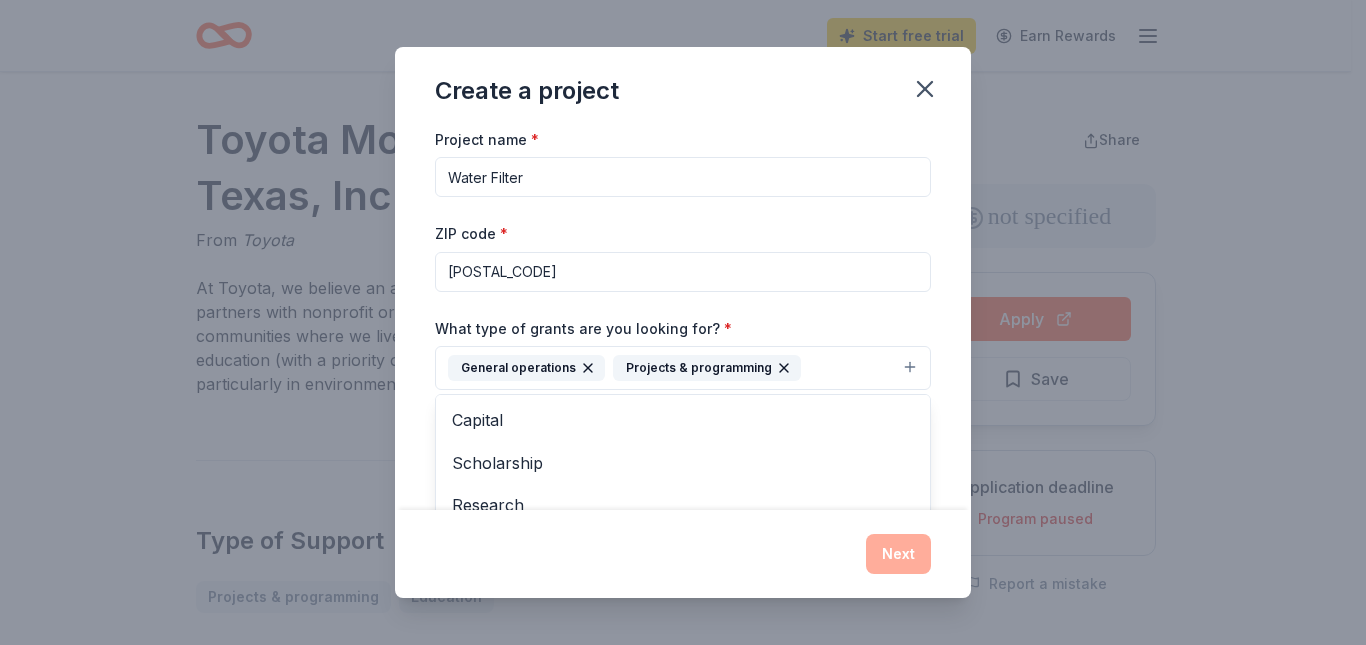 click 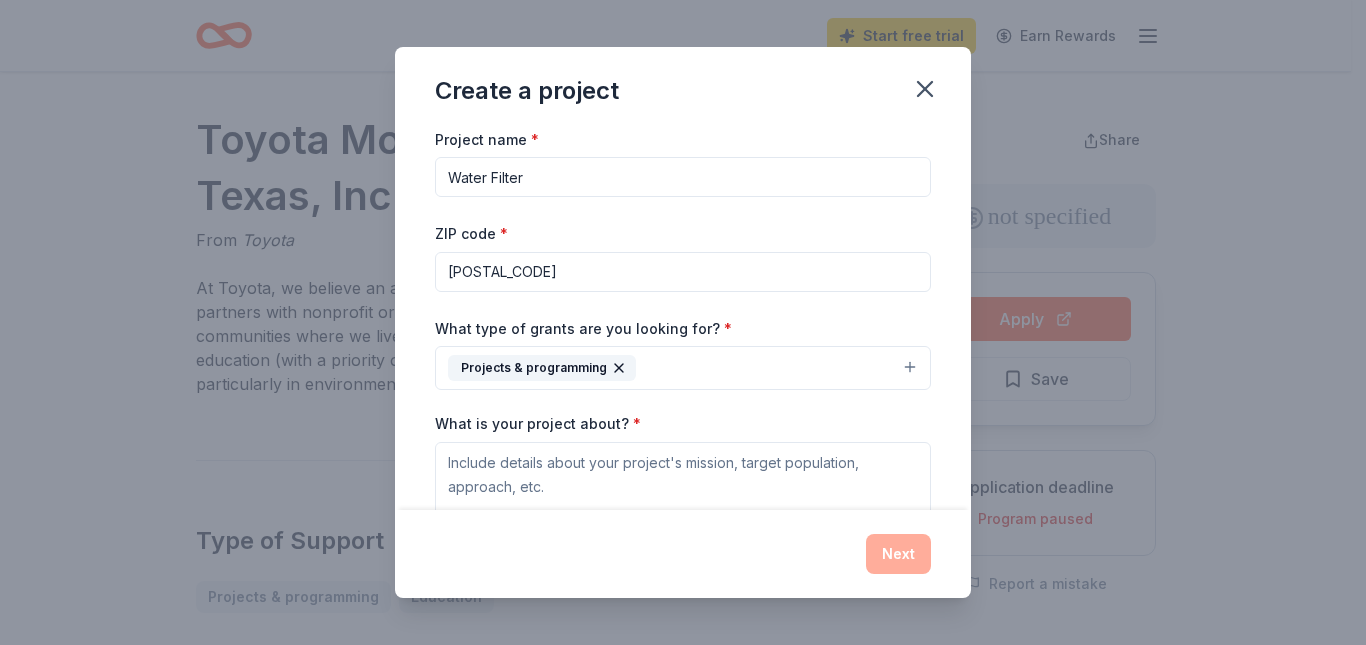 scroll, scrollTop: 199, scrollLeft: 0, axis: vertical 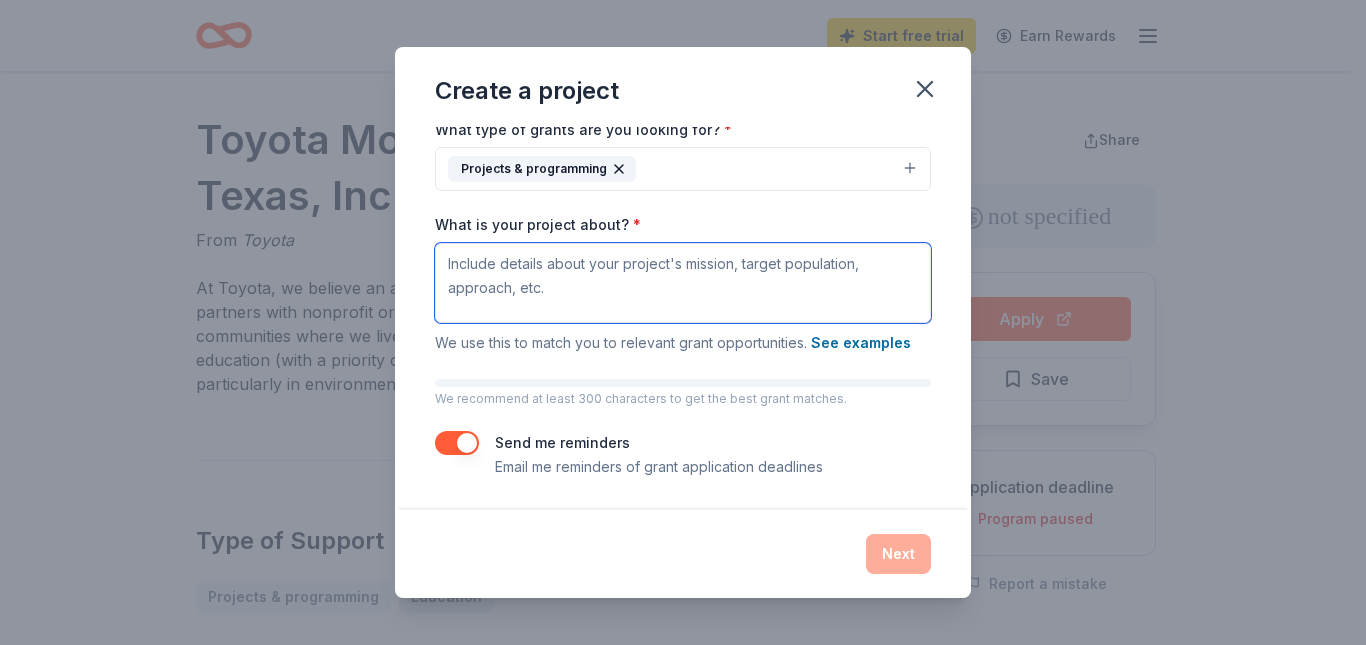 click on "What is your project about? *" at bounding box center [683, 283] 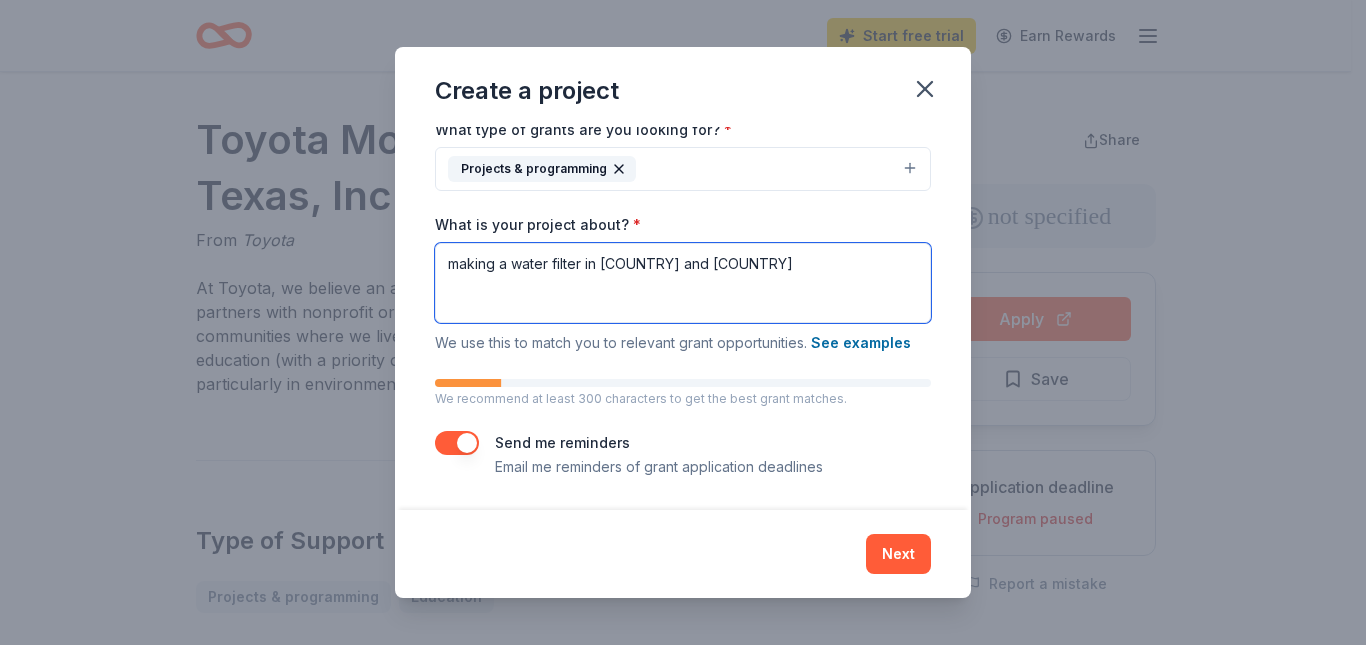 type on "making a water filter in india and kenya" 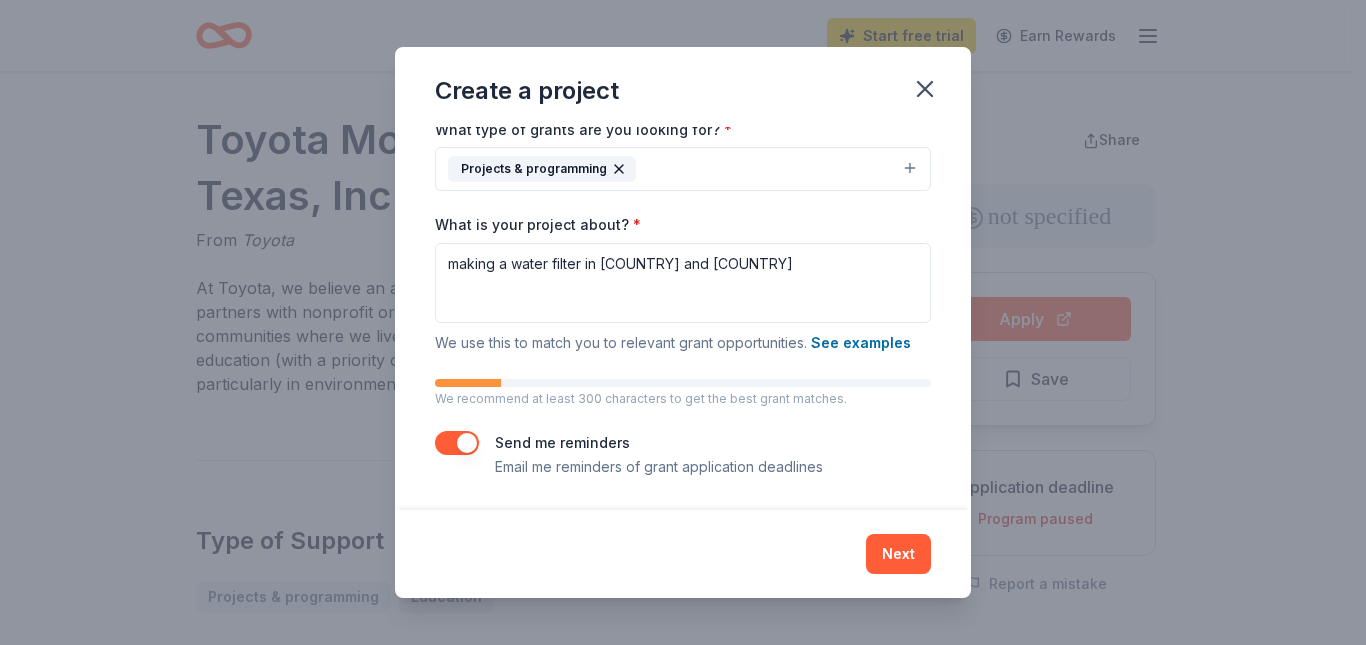 click on "Next" at bounding box center [683, 554] 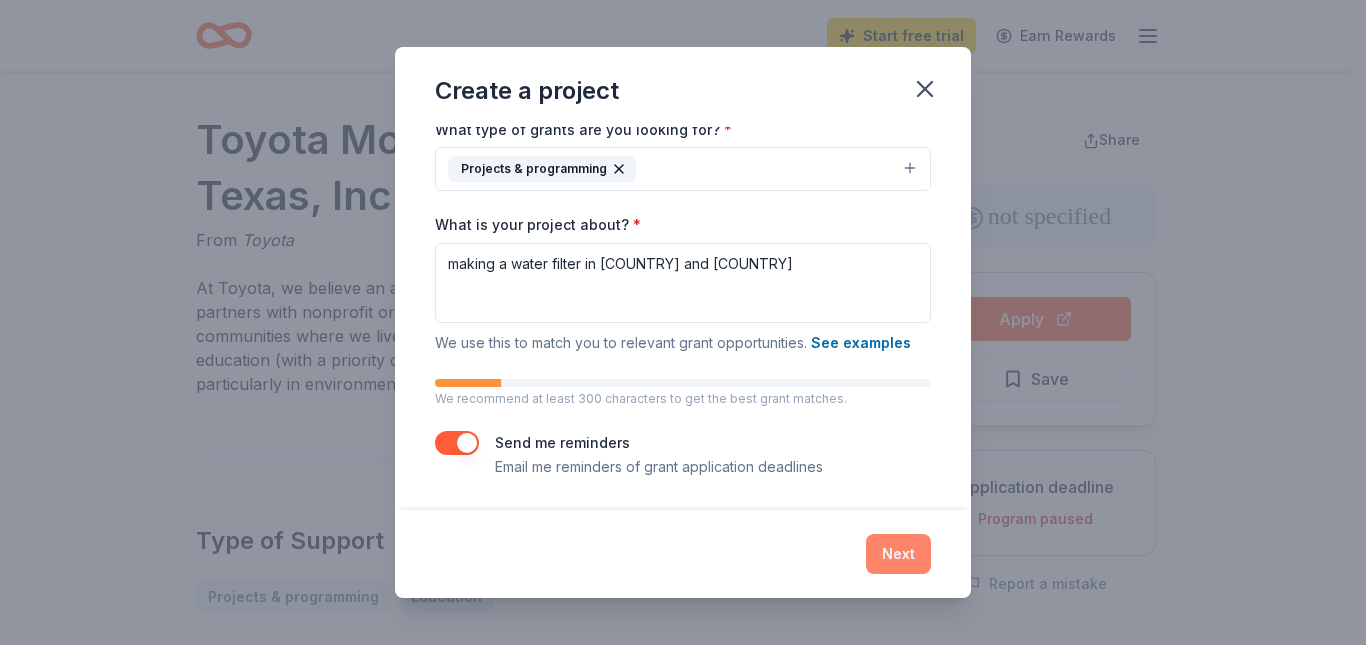 click on "Next" at bounding box center (898, 554) 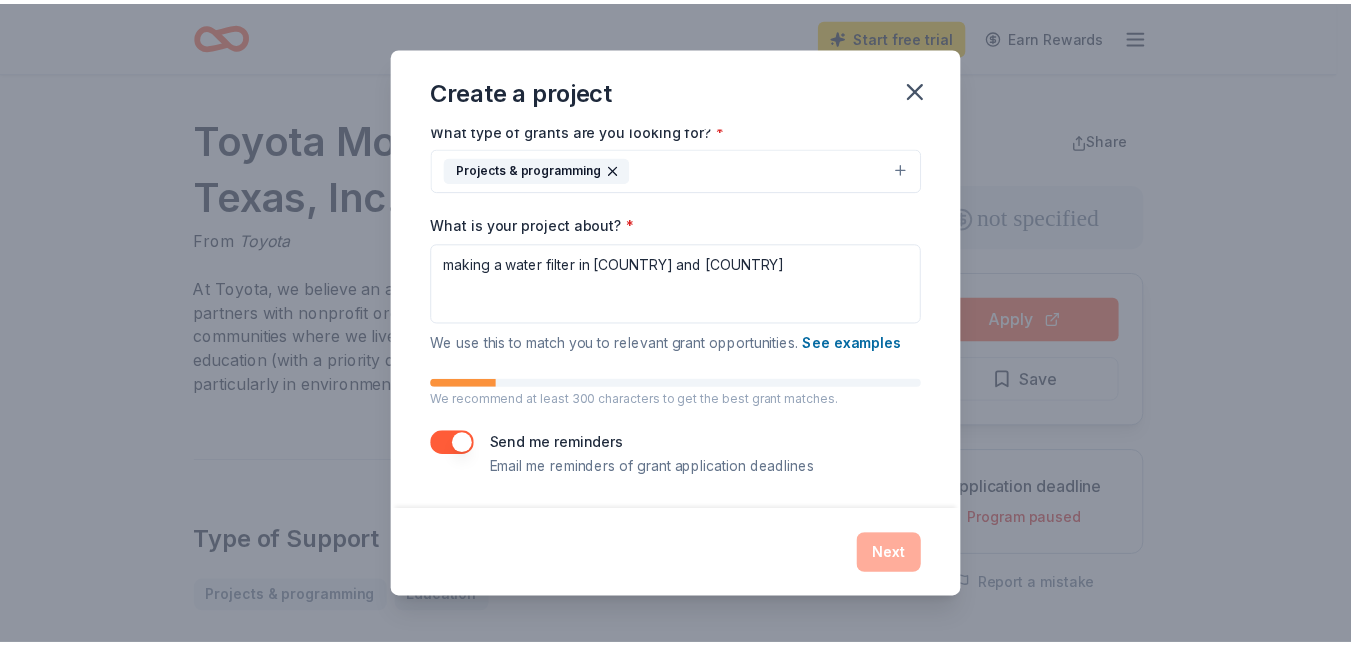 scroll, scrollTop: 0, scrollLeft: 0, axis: both 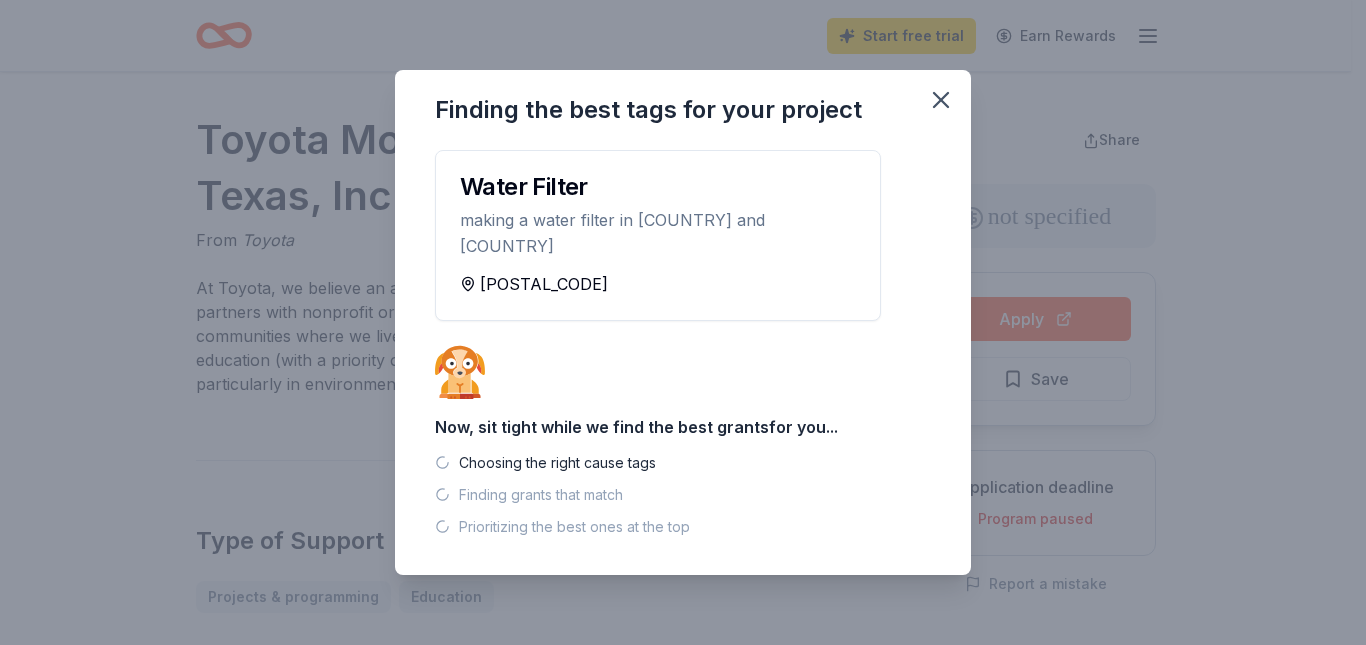 click 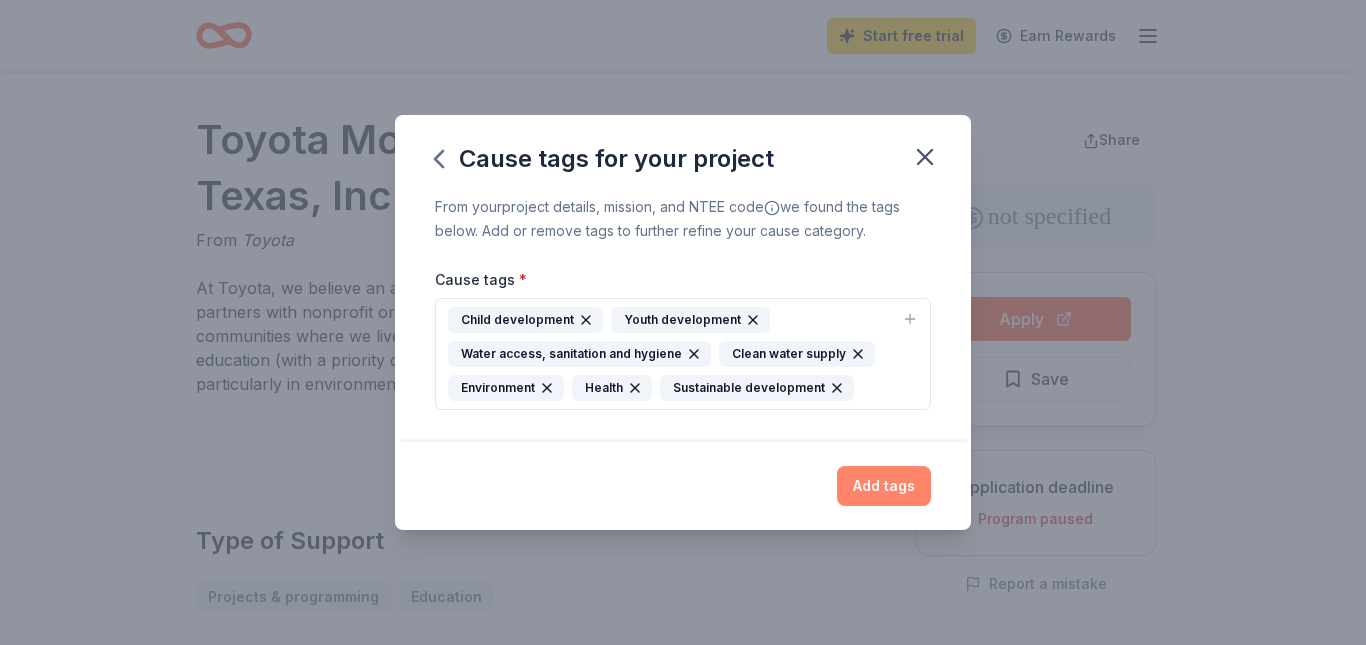 click on "Add tags" at bounding box center (884, 486) 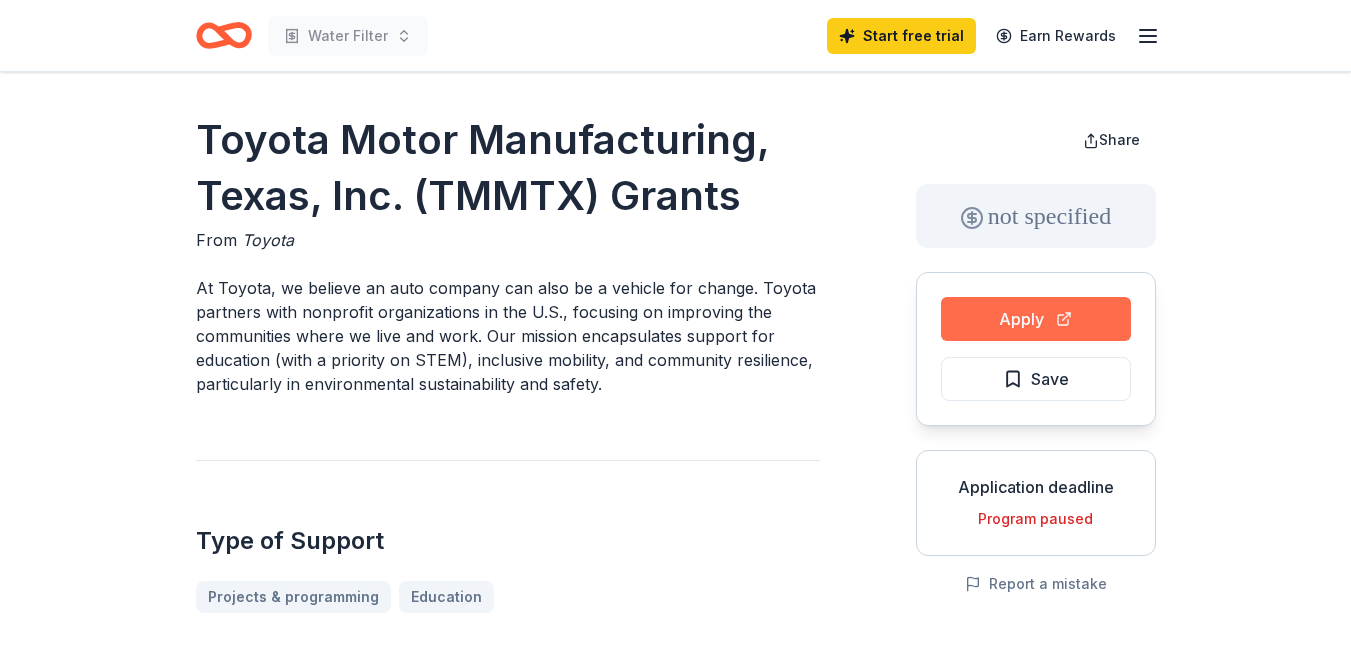 click on "Apply" at bounding box center [1036, 319] 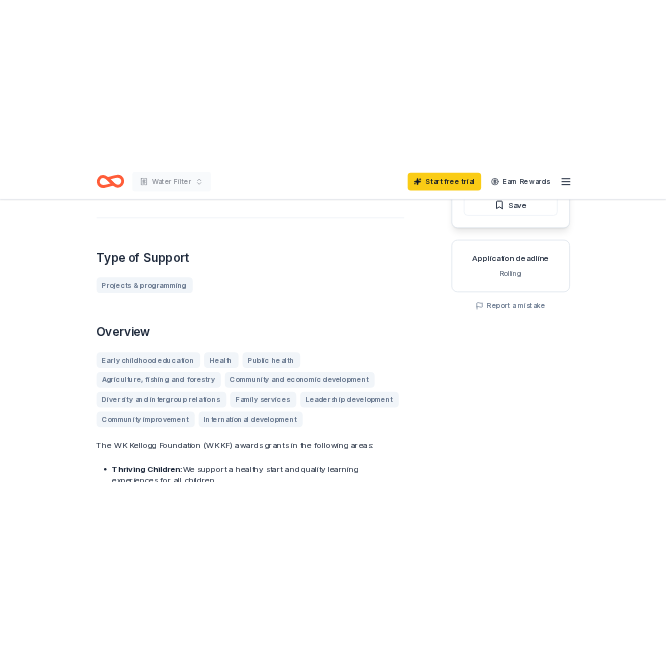 scroll, scrollTop: 0, scrollLeft: 0, axis: both 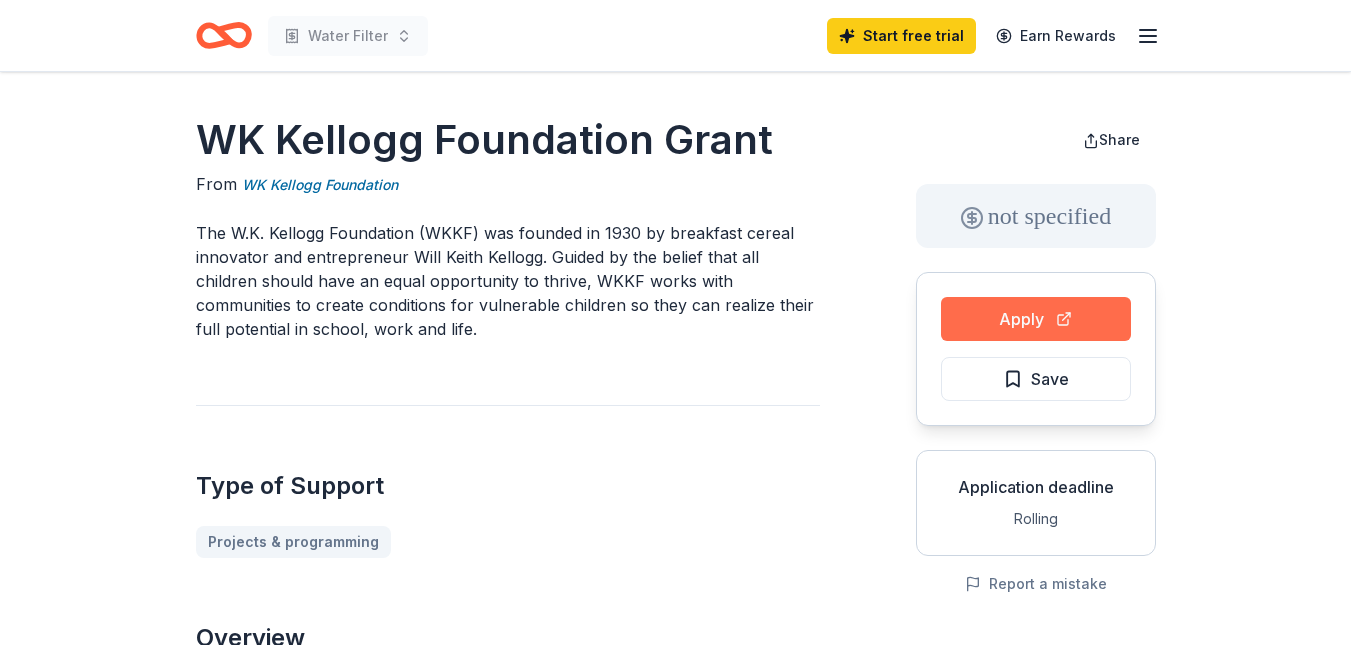 click on "Apply" at bounding box center [1036, 319] 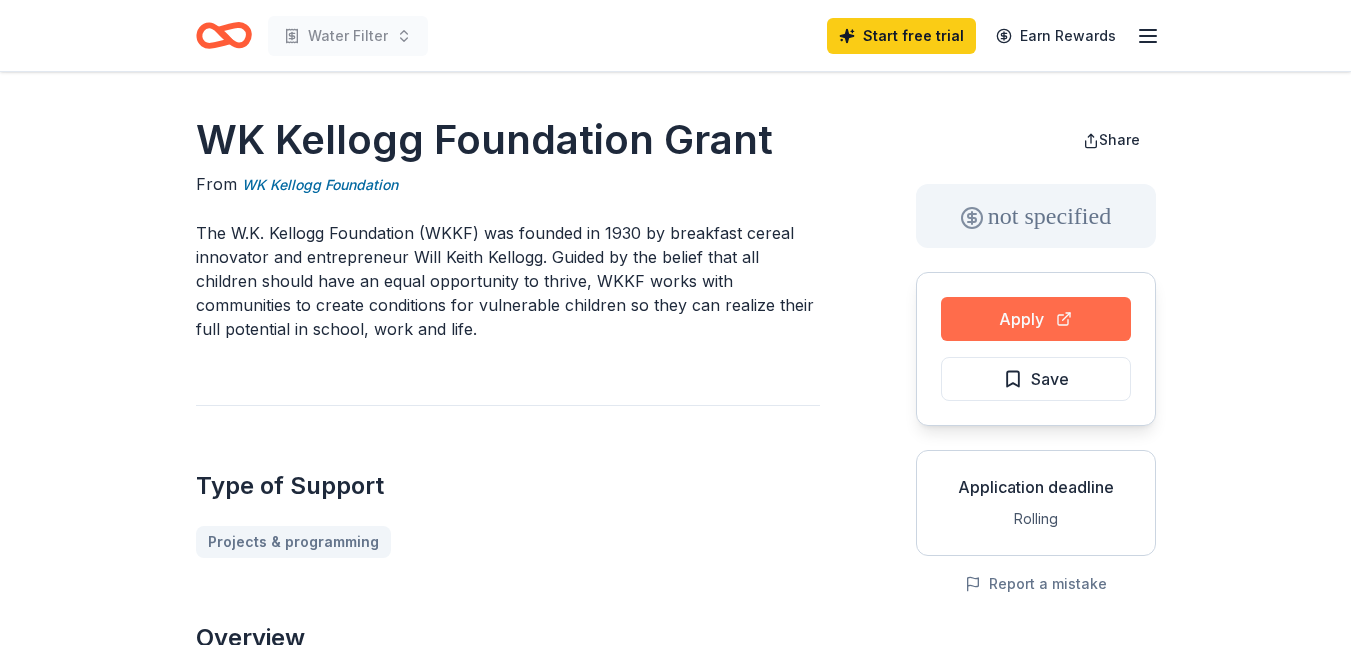 click on "Apply" at bounding box center (1036, 319) 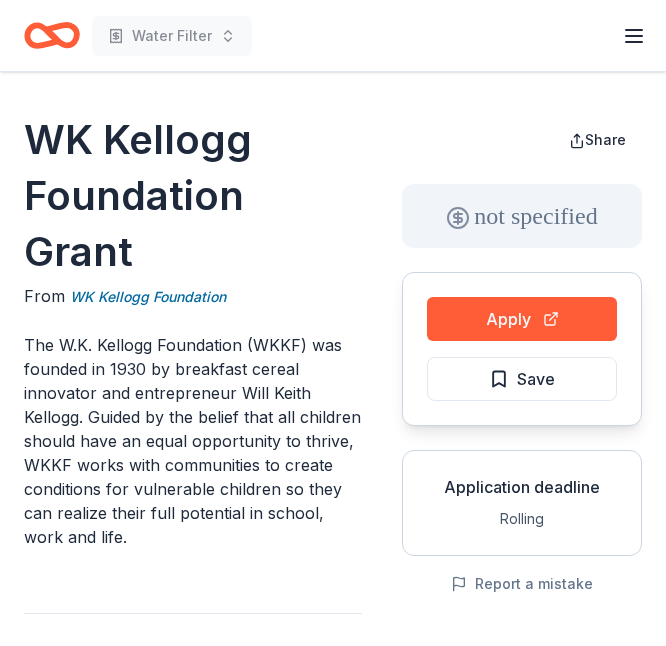 drag, startPoint x: 31, startPoint y: 128, endPoint x: 366, endPoint y: 213, distance: 345.6154 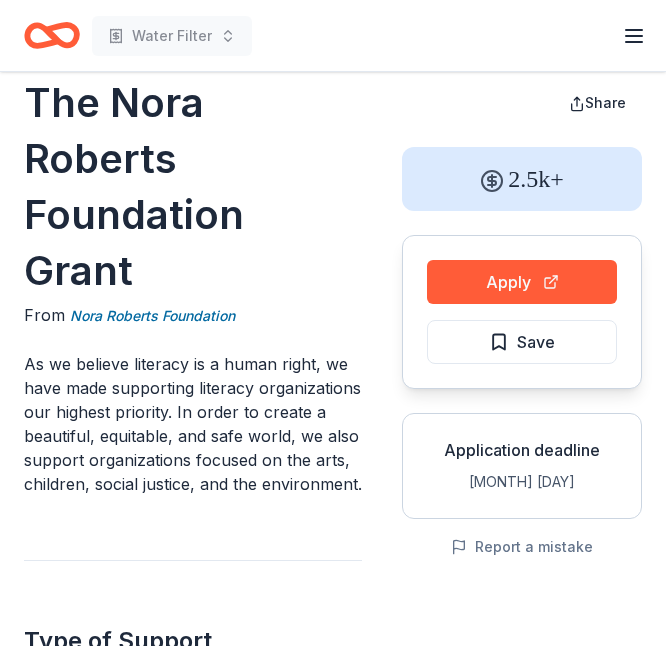 scroll, scrollTop: 36, scrollLeft: 0, axis: vertical 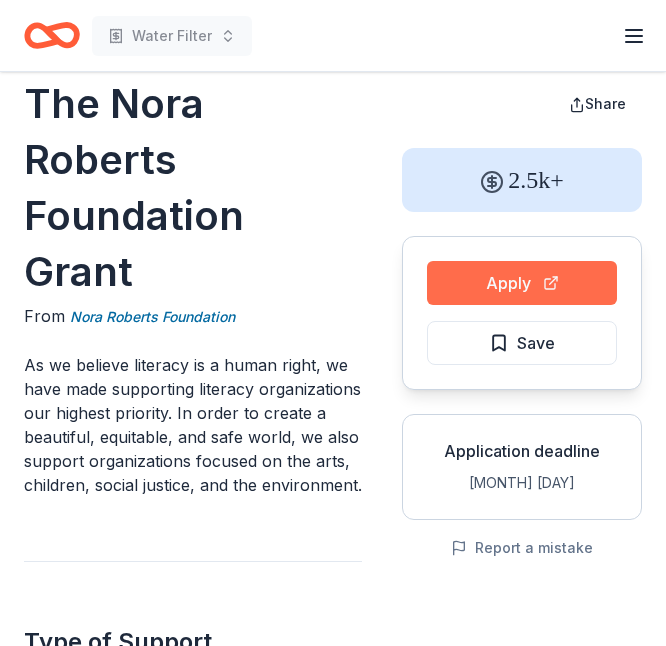 click on "Apply" at bounding box center (522, 283) 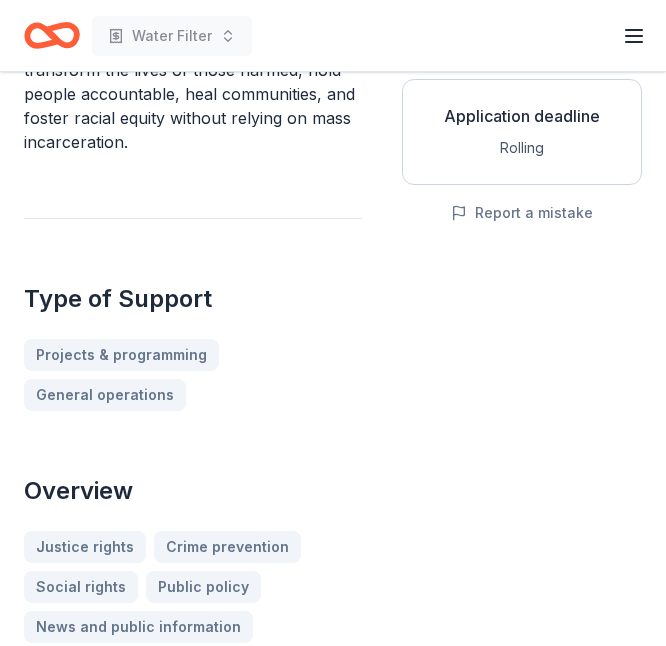 scroll, scrollTop: 374, scrollLeft: 0, axis: vertical 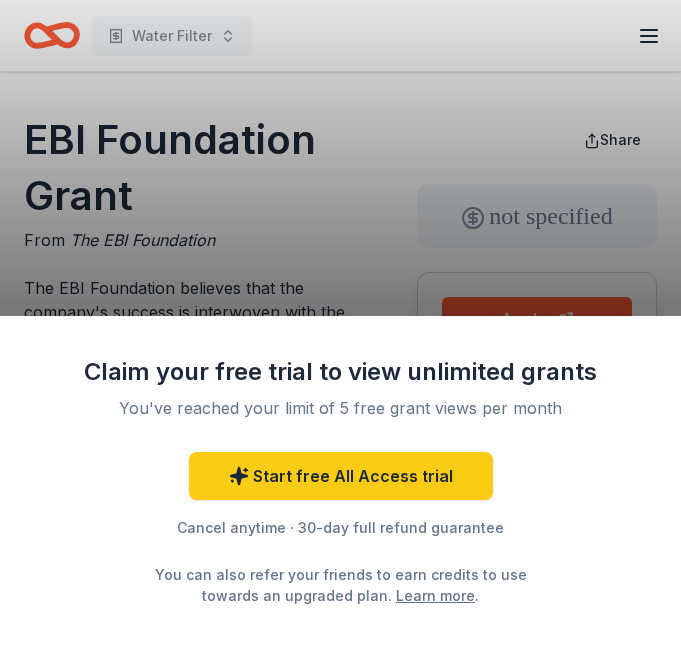 click on "Claim your free trial to view unlimited grants You've reached your limit of 5 free grant views per month Start free All Access trial Cancel anytime · 30-day full refund guarantee You can also refer your friends to earn credits to use towards an upgraded plan.   Learn more ." at bounding box center [340, 323] 